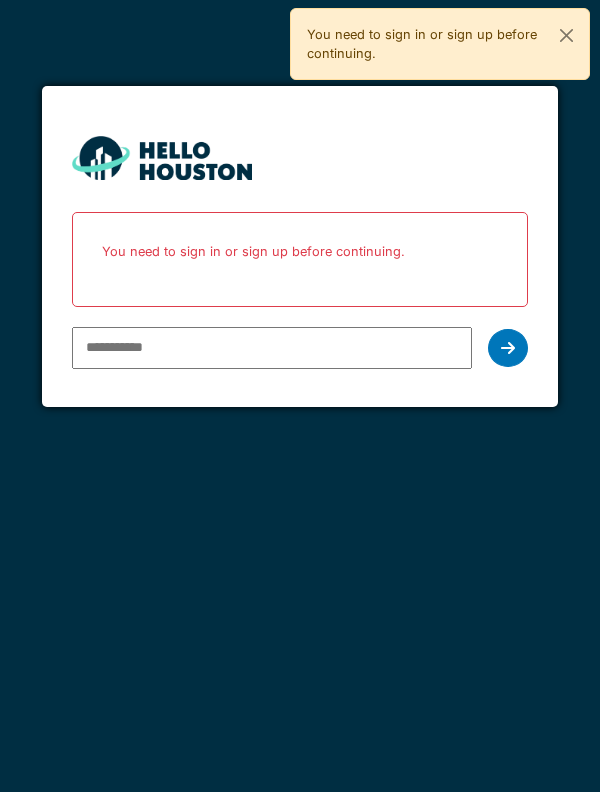 scroll, scrollTop: 0, scrollLeft: 0, axis: both 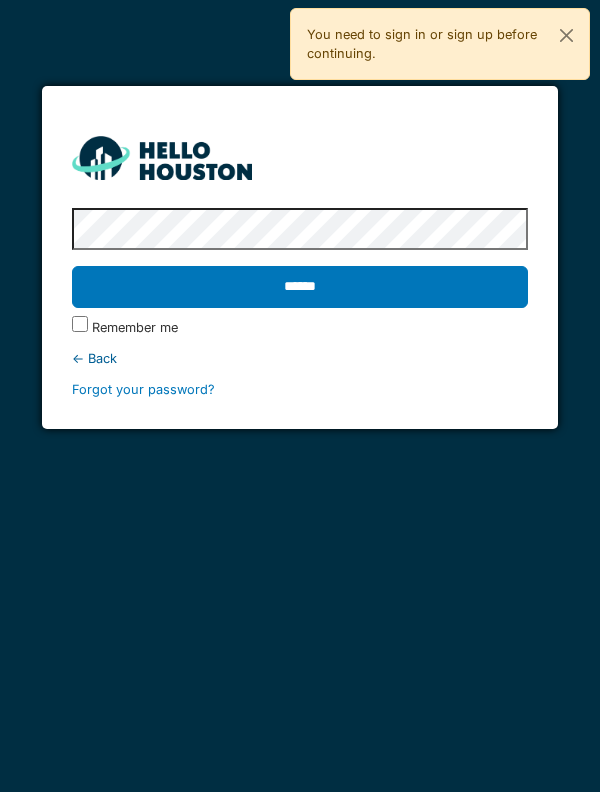 click on "******" at bounding box center [300, 287] 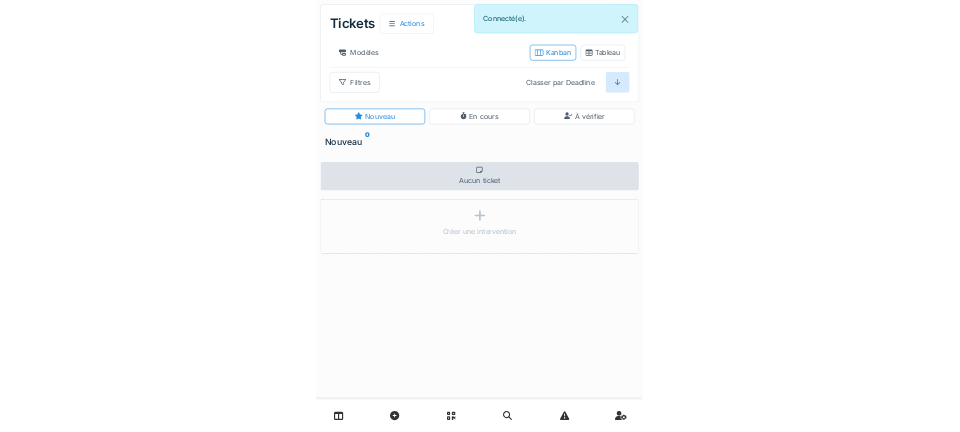 scroll, scrollTop: 0, scrollLeft: 0, axis: both 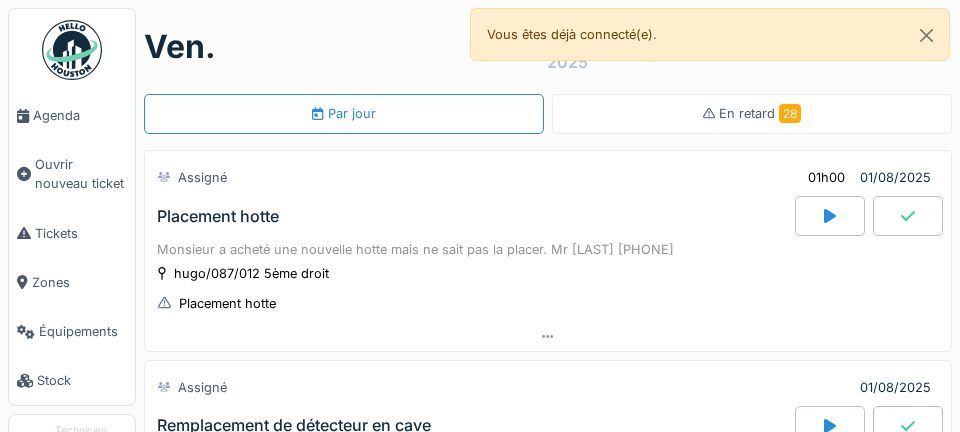 click on "Agenda" at bounding box center [80, 115] 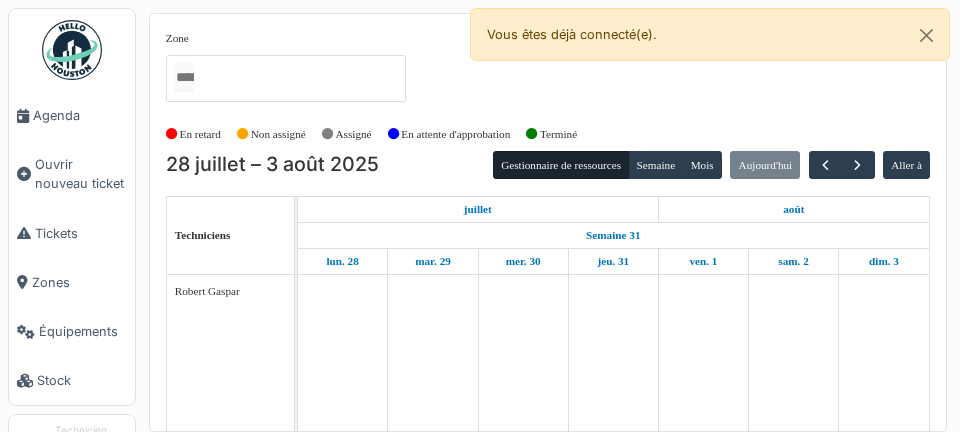 scroll, scrollTop: 0, scrollLeft: 0, axis: both 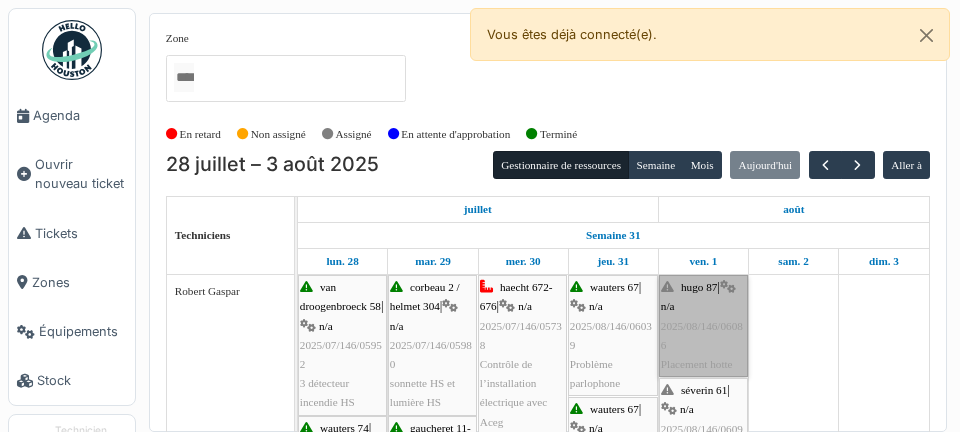 click on "hugo 87
|     n/a
2025/08/146/06086
Placement hotte" at bounding box center (703, 326) 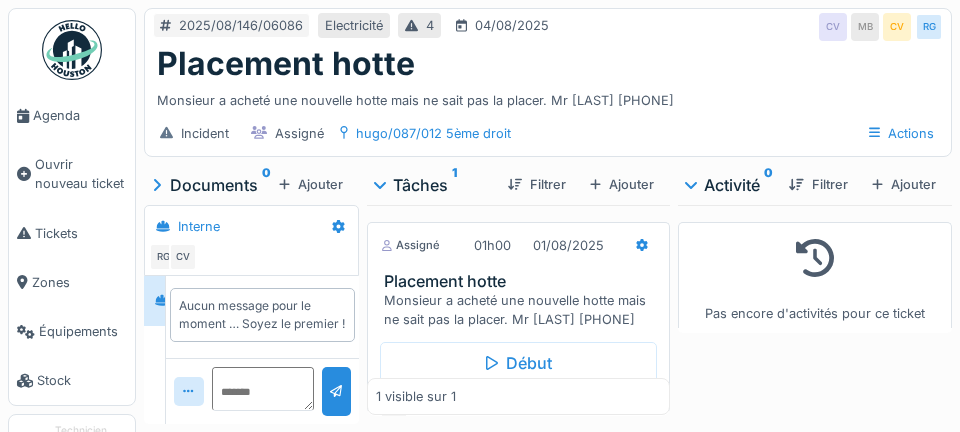 scroll, scrollTop: 0, scrollLeft: 0, axis: both 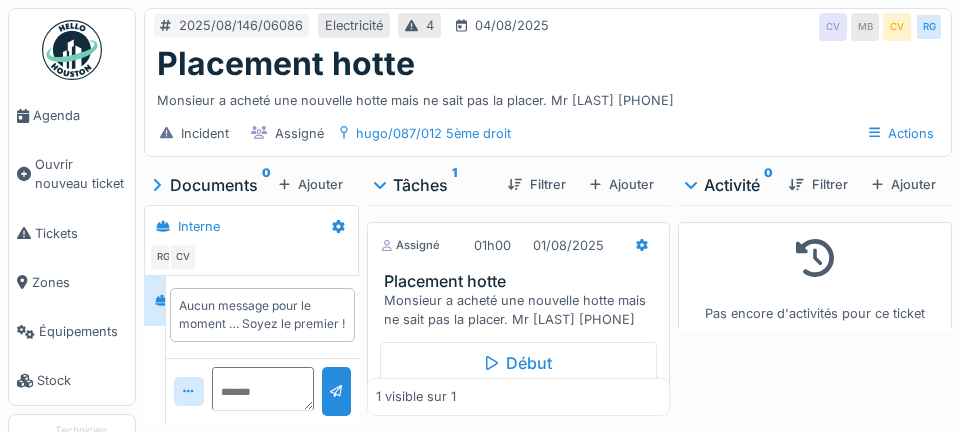 click on "Agenda" at bounding box center [80, 115] 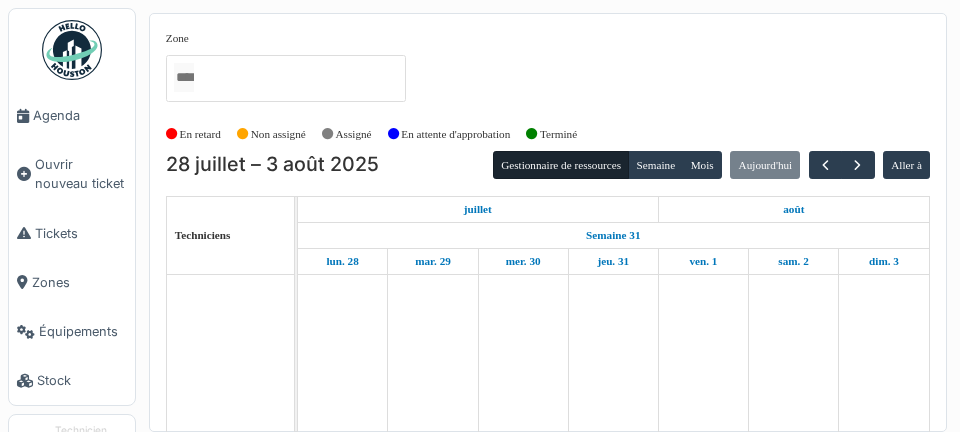 scroll, scrollTop: 0, scrollLeft: 0, axis: both 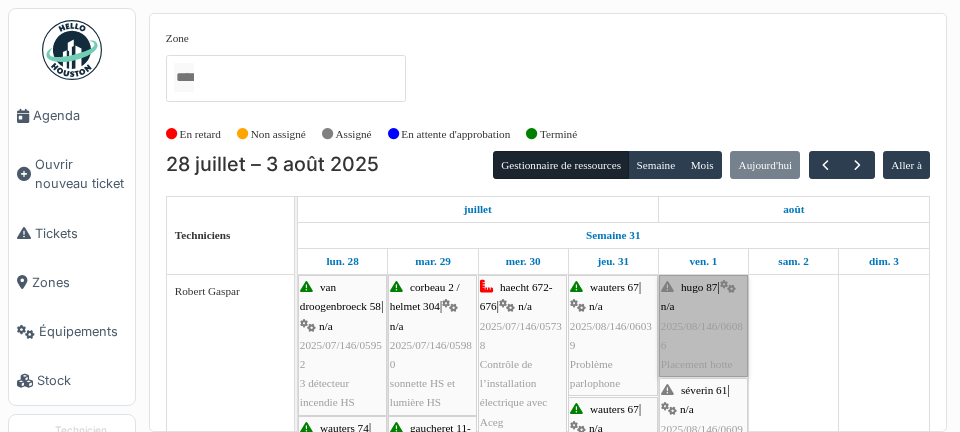 click on "hugo 87
|     n/a
2025/08/146/06086
Placement hotte" at bounding box center [703, 326] 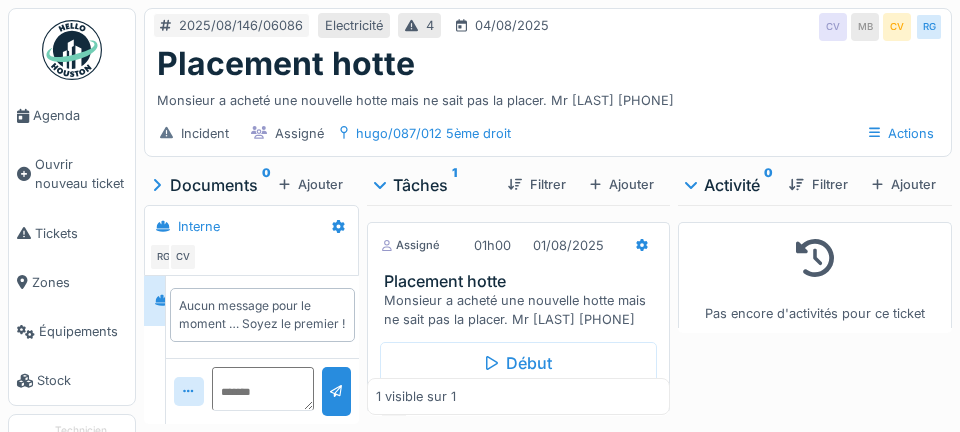 scroll, scrollTop: 0, scrollLeft: 0, axis: both 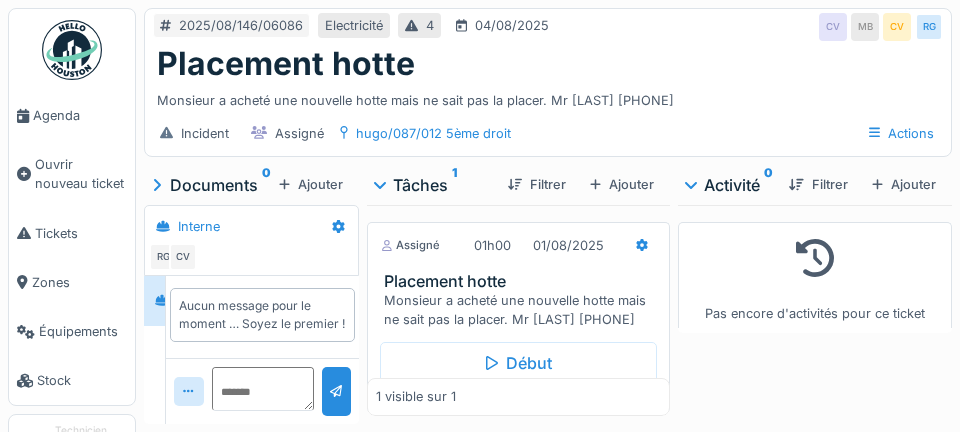 click on "Début" at bounding box center (518, 363) 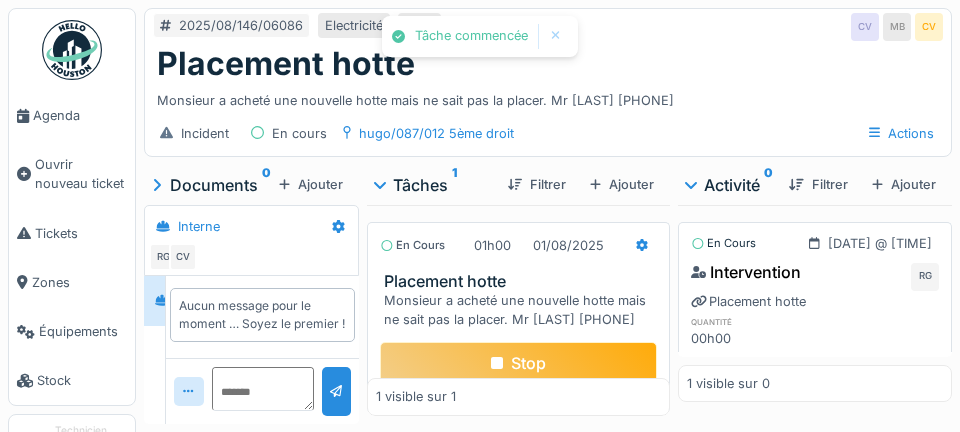 click 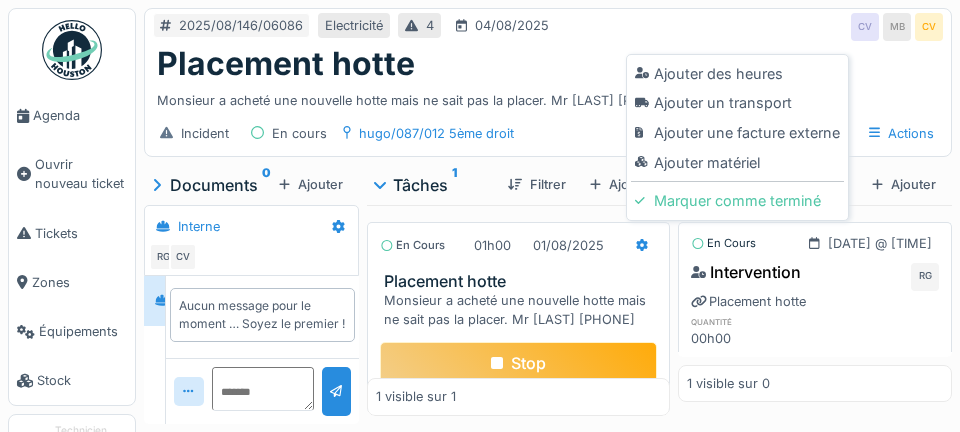click on "Ajouter un transport" at bounding box center (737, 103) 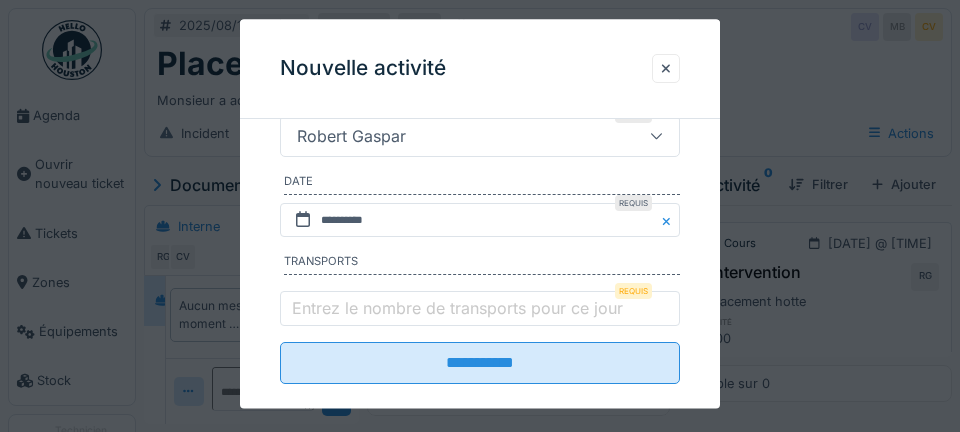 scroll, scrollTop: 379, scrollLeft: 0, axis: vertical 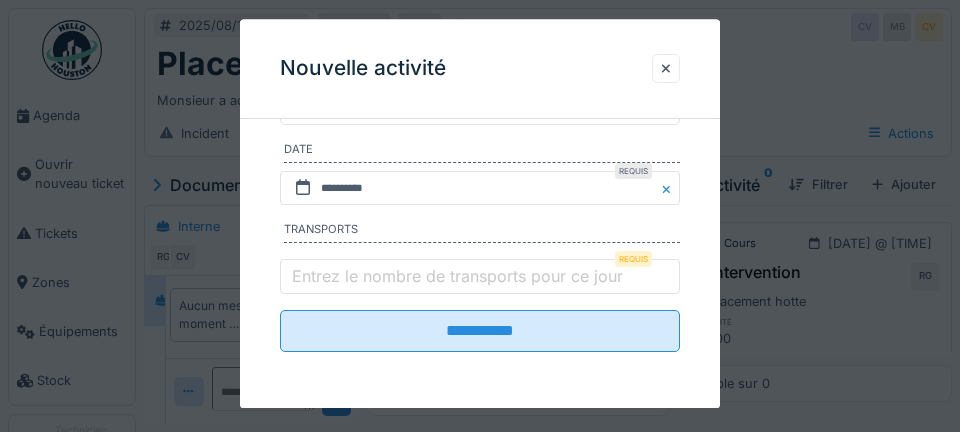 click on "Entrez le nombre de transports pour ce jour" at bounding box center [457, 276] 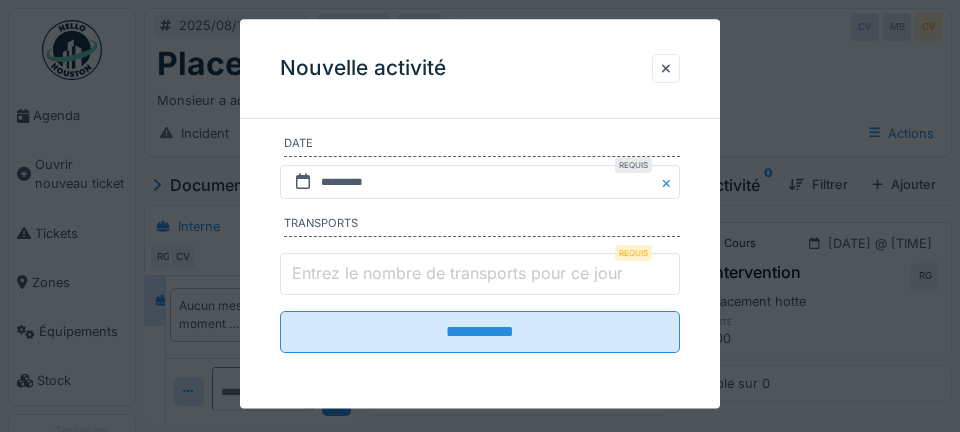 click on "Entrez le nombre de transports pour ce jour" at bounding box center (480, 275) 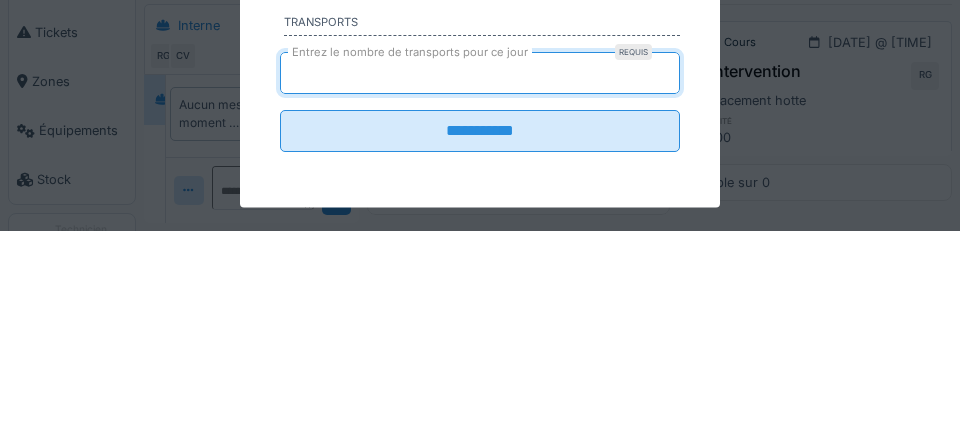type on "*" 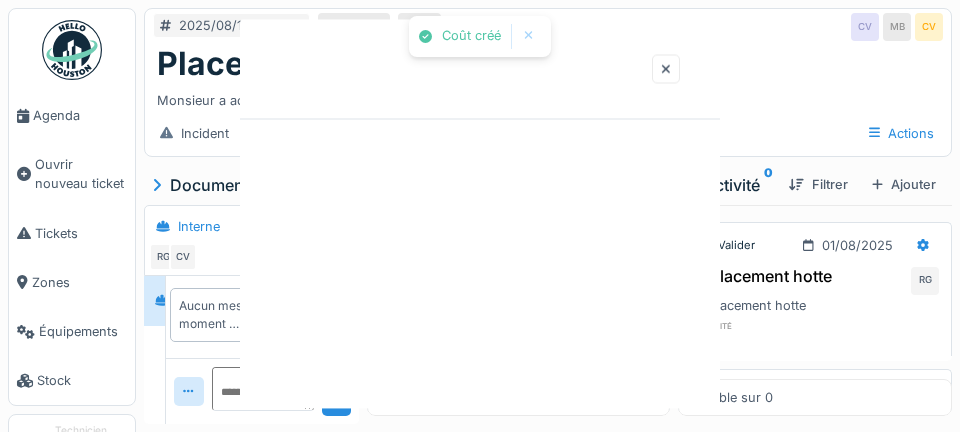 scroll, scrollTop: 0, scrollLeft: 0, axis: both 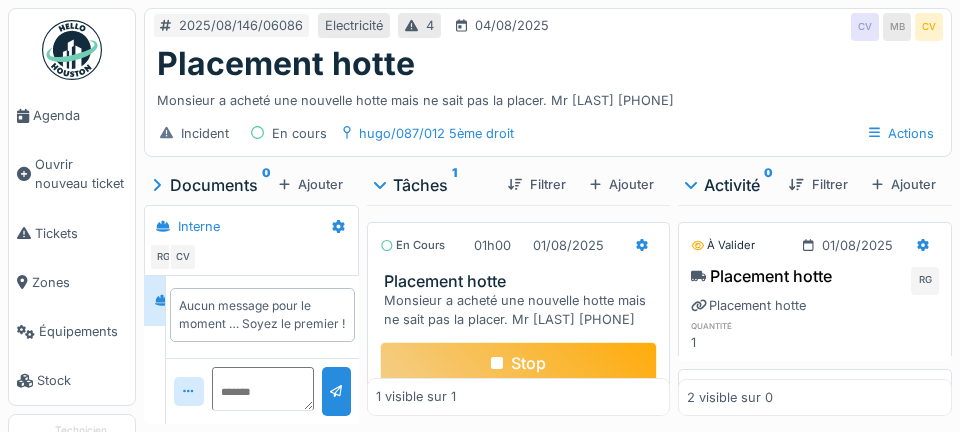 click on "Agenda" at bounding box center [80, 115] 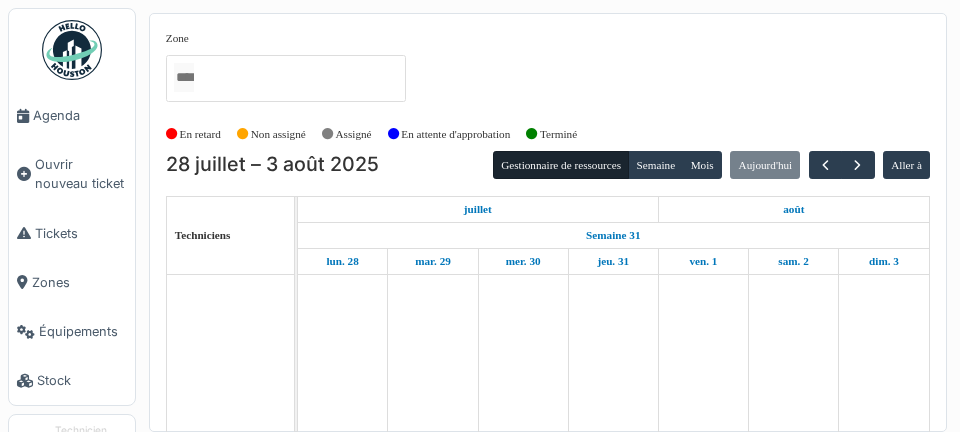 scroll, scrollTop: 0, scrollLeft: 0, axis: both 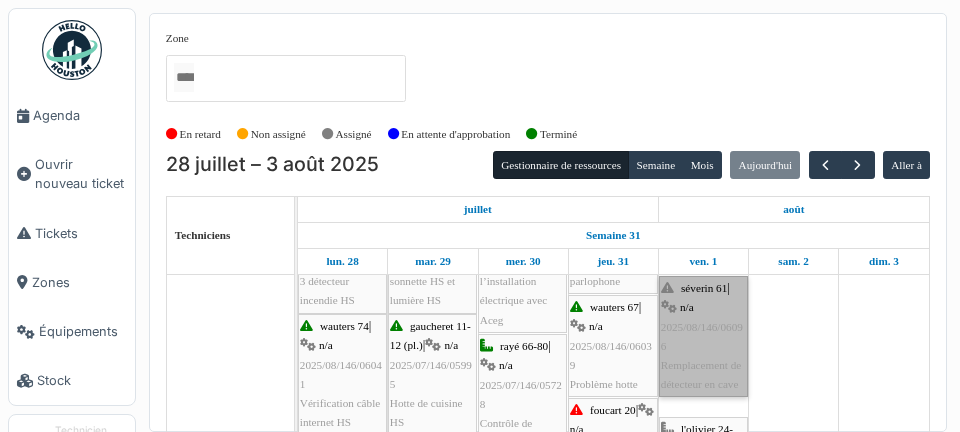 click on "séverin 61
|     n/a
2025/08/146/06096
Remplacement de détecteur en cave" at bounding box center (703, 336) 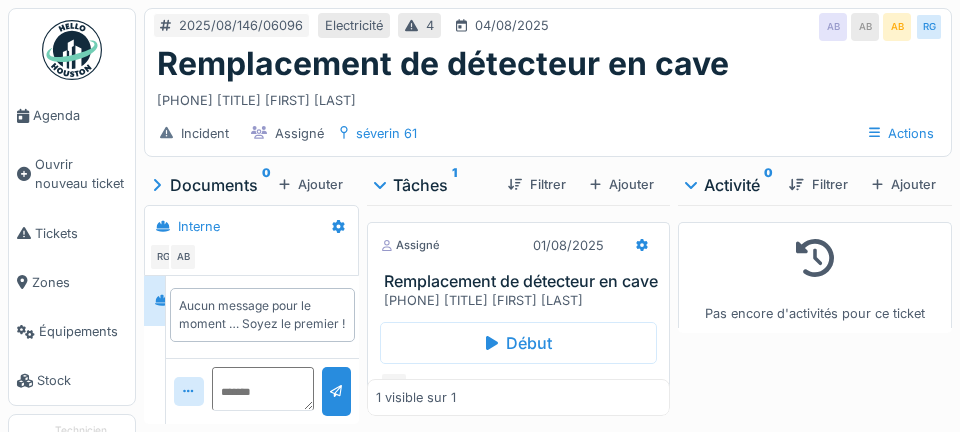 scroll, scrollTop: 0, scrollLeft: 0, axis: both 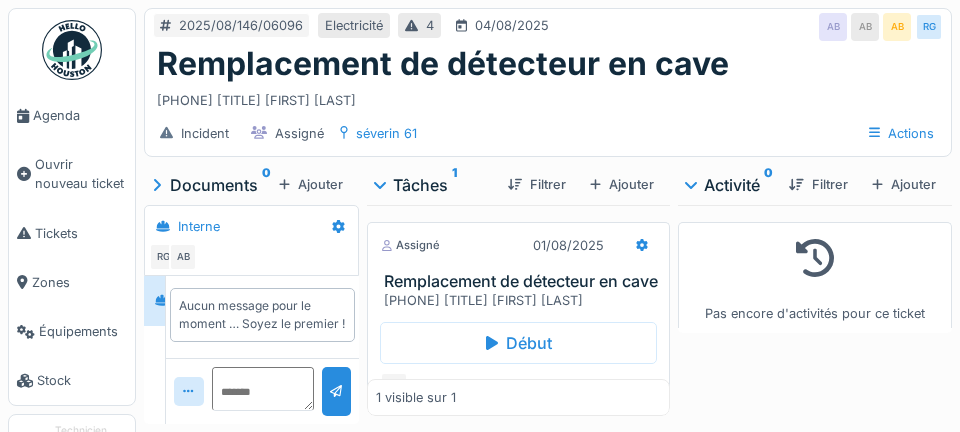 click on "Remplacement de détecteur en cave" at bounding box center (522, 281) 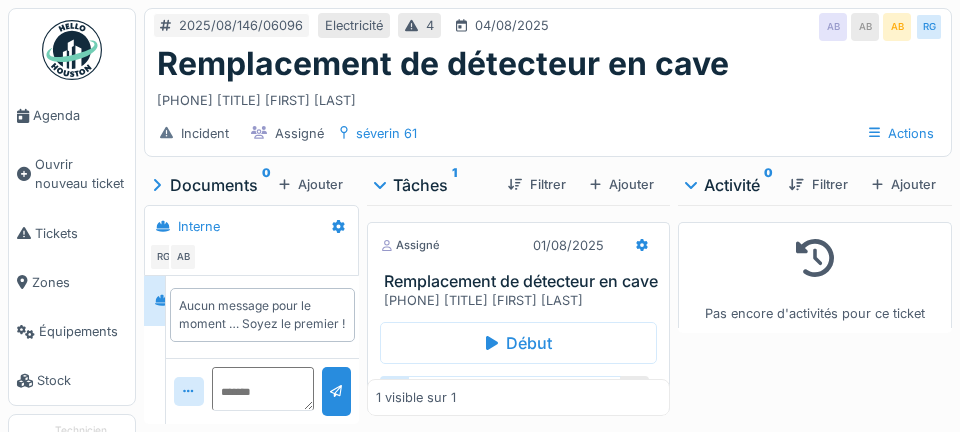 scroll, scrollTop: 96, scrollLeft: 0, axis: vertical 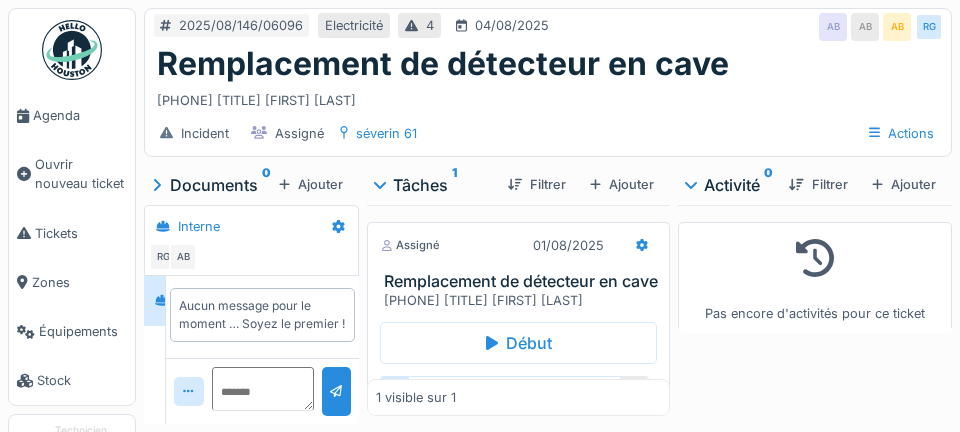 click on "Agenda" at bounding box center [80, 115] 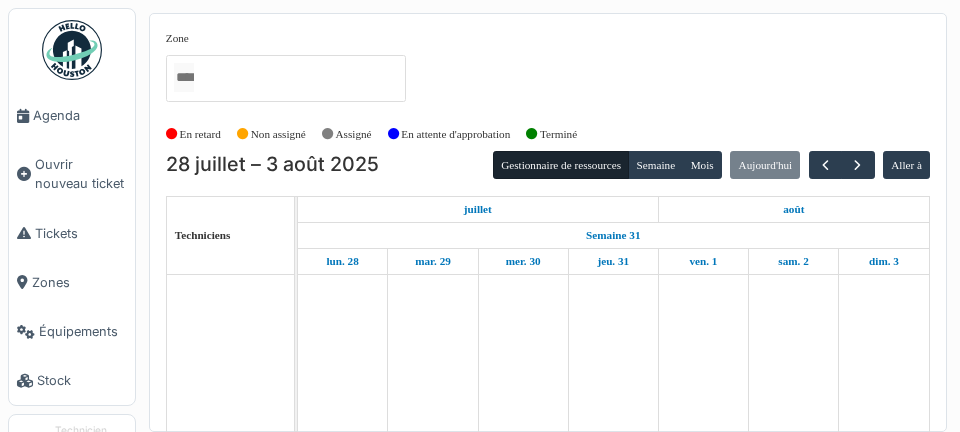 scroll, scrollTop: 0, scrollLeft: 0, axis: both 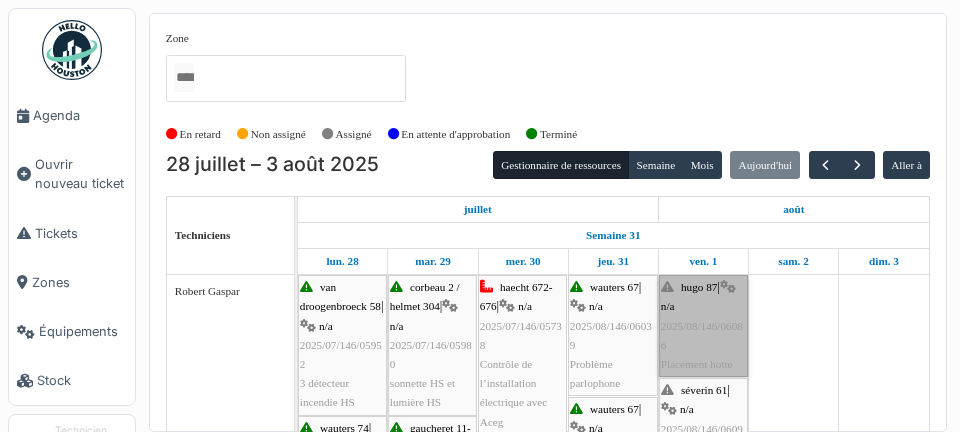 click on "[FIRST] 87
|     n/a
2025/08/146/06086
Placement hotte" at bounding box center (703, 326) 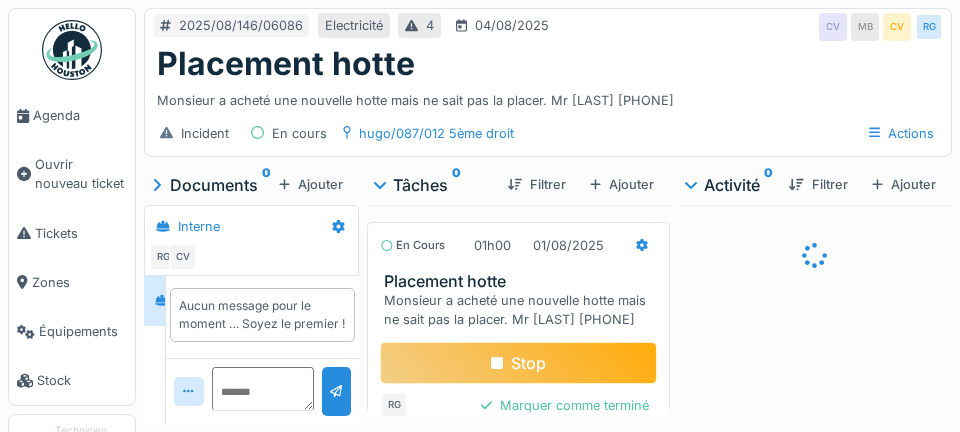scroll, scrollTop: 0, scrollLeft: 0, axis: both 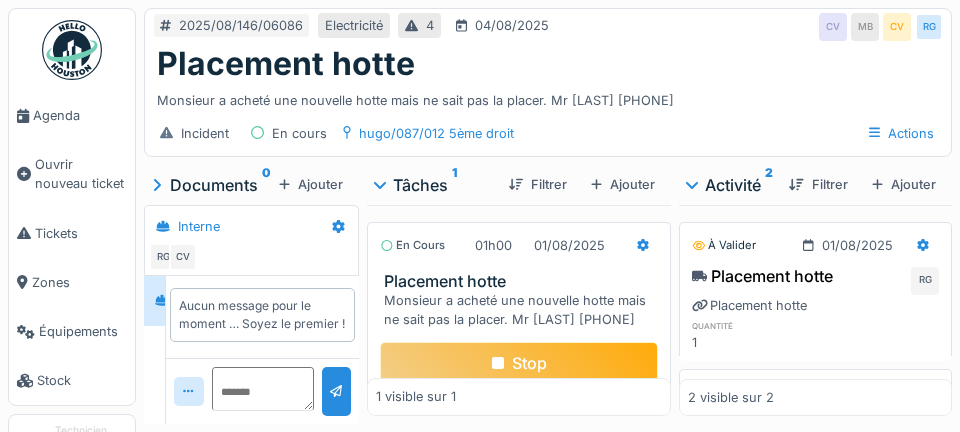 click on "Monsieur a acheté une nouvelle hotte mais ne sait pas la placer. Mr BALKAYAN 0485.02.24.67" at bounding box center (523, 310) 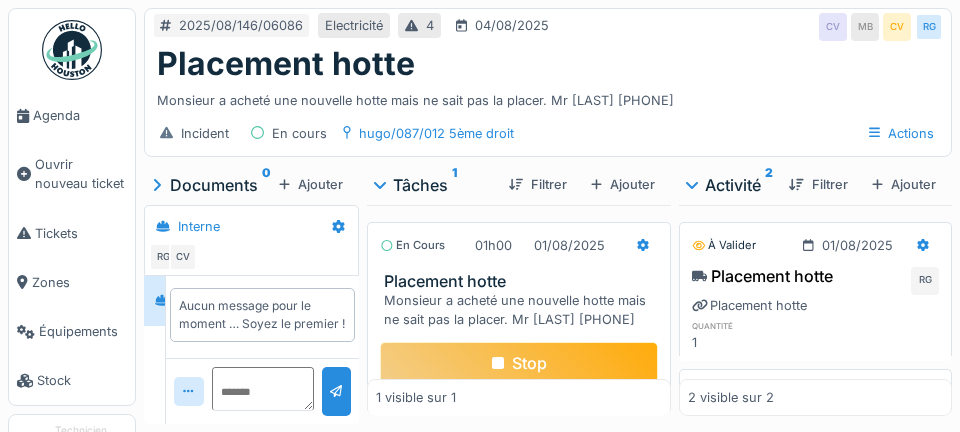 scroll, scrollTop: 60, scrollLeft: 0, axis: vertical 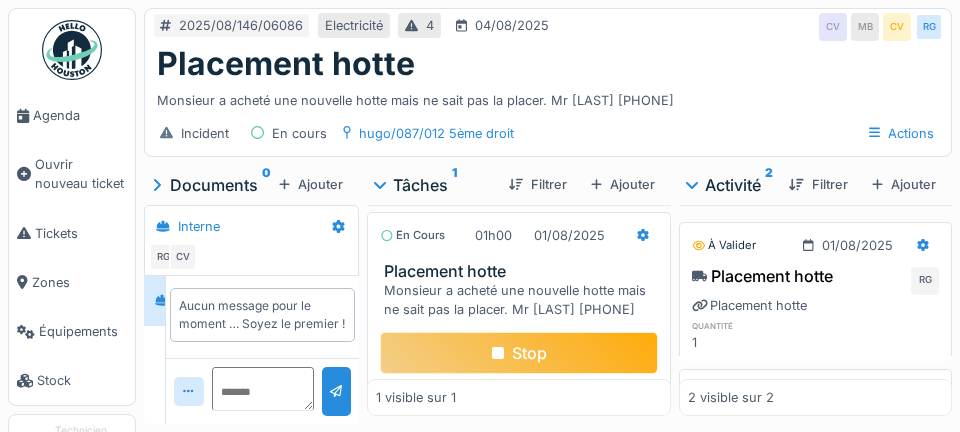 click on "Agenda" at bounding box center (80, 115) 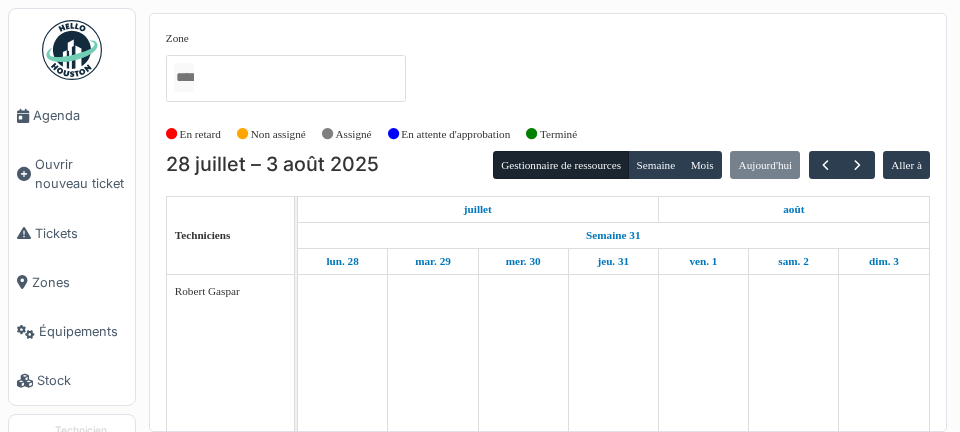 scroll, scrollTop: 0, scrollLeft: 0, axis: both 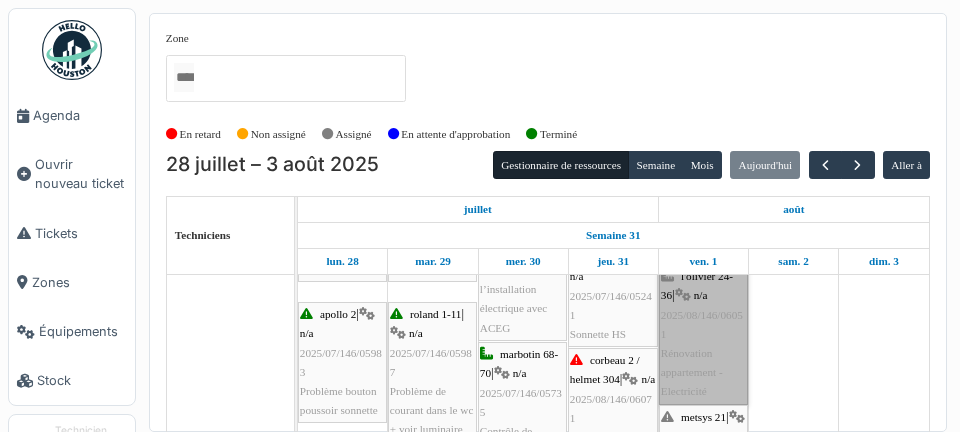 click on "l'olivier 24-36
|     n/a
2025/08/146/06051
Rénovation appartement - Electricité" at bounding box center [703, 334] 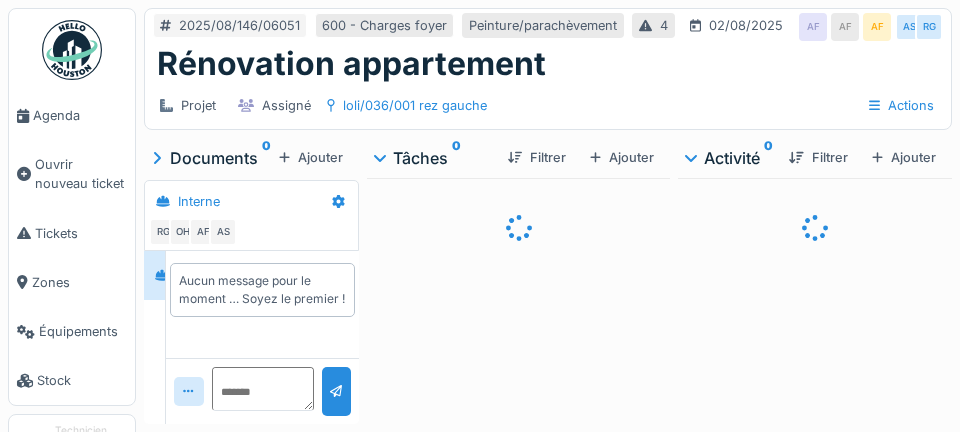 scroll, scrollTop: 0, scrollLeft: 0, axis: both 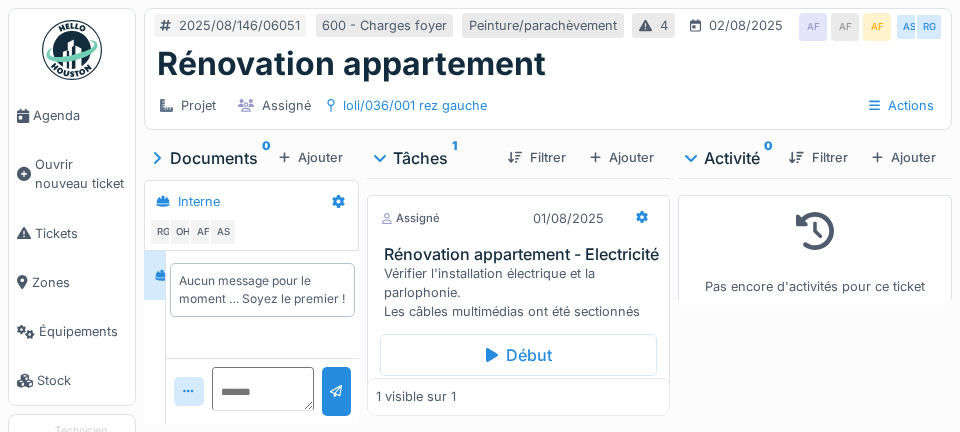 click on "Agenda" at bounding box center (80, 115) 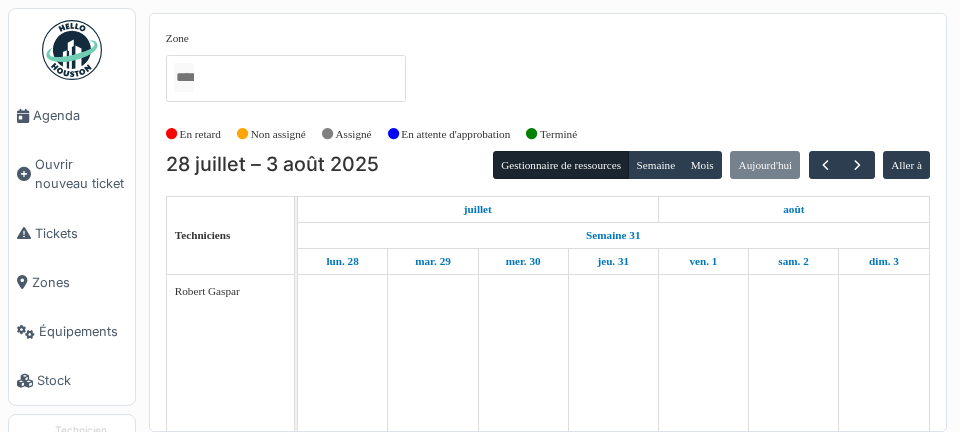scroll, scrollTop: 0, scrollLeft: 0, axis: both 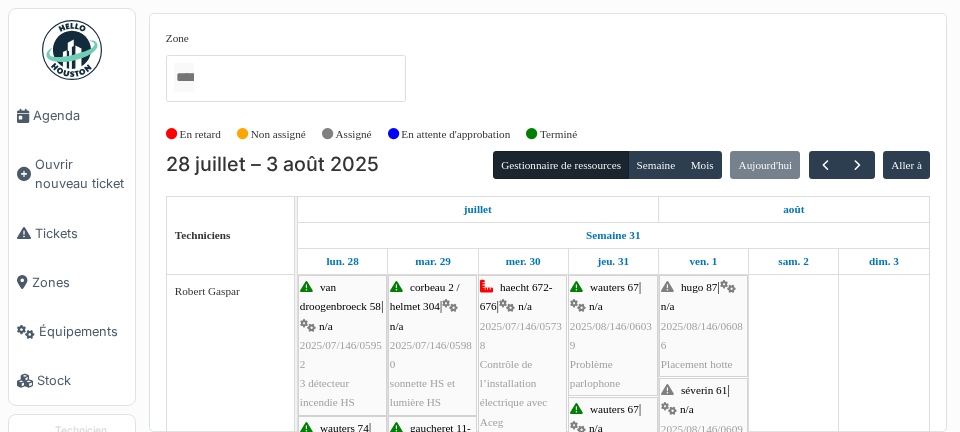 click on "Zone
agri/185/005 2ème gauche agriculture 169 / haecht 662-664 agriculture 171-175 agriculture 177 / marbotin 58-60 agriculture 182 / marbotin 18-26 agriculture 185 / marbotin 57-63 anethan 6 apollo 1 apollo 2 azalées 49-50 bourg 5-21 brabant 128 brand 18 chardons 3 chomé 41 cologne 1 consolation 70 constitution 23 COOP/002/001 Rez COOP/002/002 1er COOP/002/003 2ème coopman 2 corbeau 2 / helmet 304 corbeau 116-118 corbeau 120 corbeau 122-124 coteaux 317 courtens 68 courtens 118 courtens 124 courtens 142 COUT/068/004 3ème DCRA/002/001 Rez DCRA/002/002 1er DCRA/002/003 2ème de craene 2 de craene 22 de craene 35 de craene 36-38 / hoste 8 de craene 37 de craene 39-41 / guffens 37-39 de craene 42-46 / foucart 16 de craene 48-50 / foucart 4-6 desmet 1 destrée 63 destrée 65 eenens 41 eenens 65 evenepoel 90-92 evenepoel 94-96 evenepoel 98 evenepoel 100 foch 13 foch 59 foucart 2 foucart 8-14 foucart 18 / hoste 12-14 foucart 20 foucart 20a foucart 21 foucart 22 foucart 23-25" at bounding box center [548, 222] 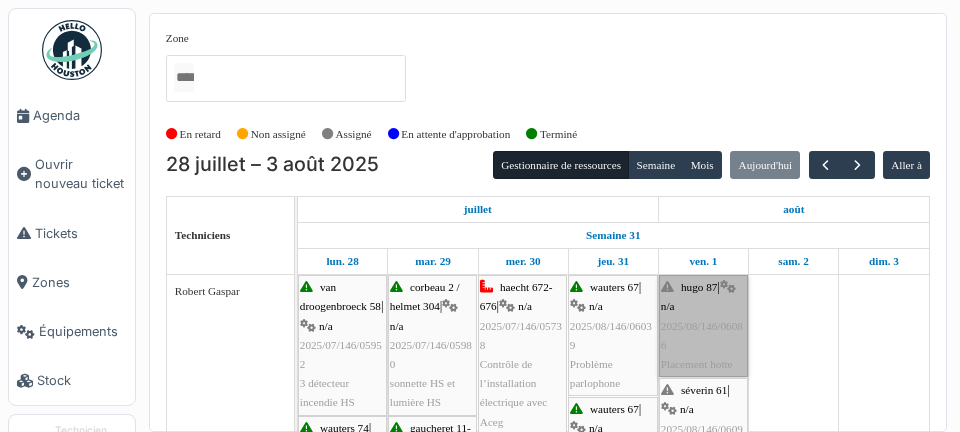 click on "hugo 87
|     n/a
2025/08/146/06086
Placement hotte" at bounding box center [703, 326] 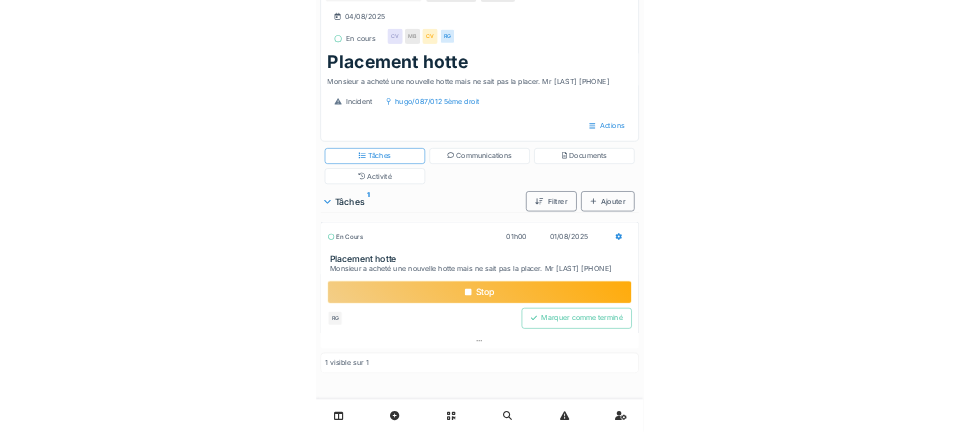 scroll, scrollTop: 0, scrollLeft: 0, axis: both 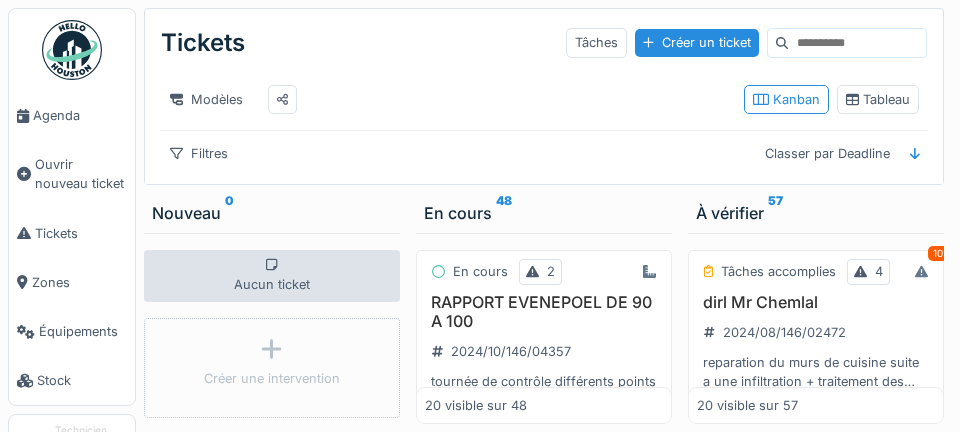 click on "Agenda" at bounding box center [72, 115] 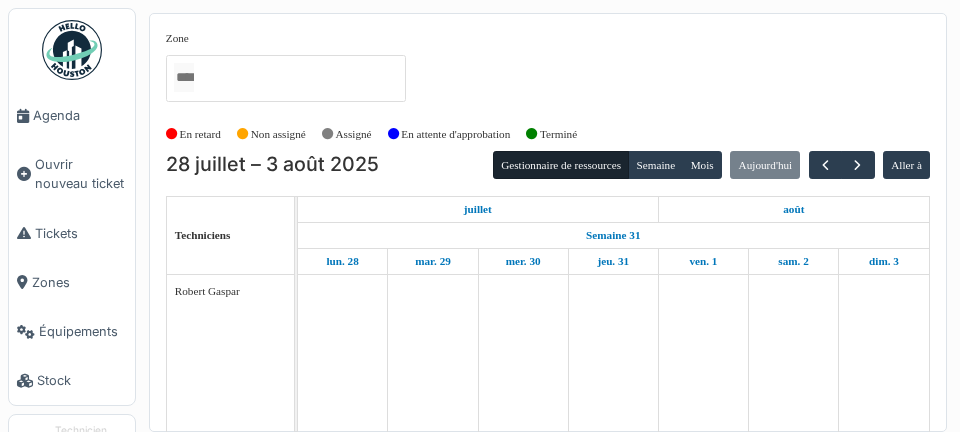 scroll, scrollTop: 0, scrollLeft: 0, axis: both 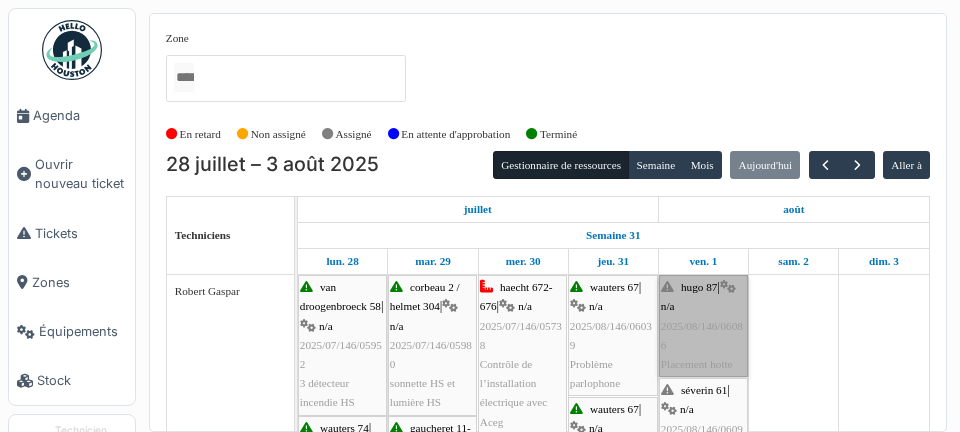 click on "hugo 87
|     n/a
2025/08/146/06086
Placement hotte" at bounding box center [703, 326] 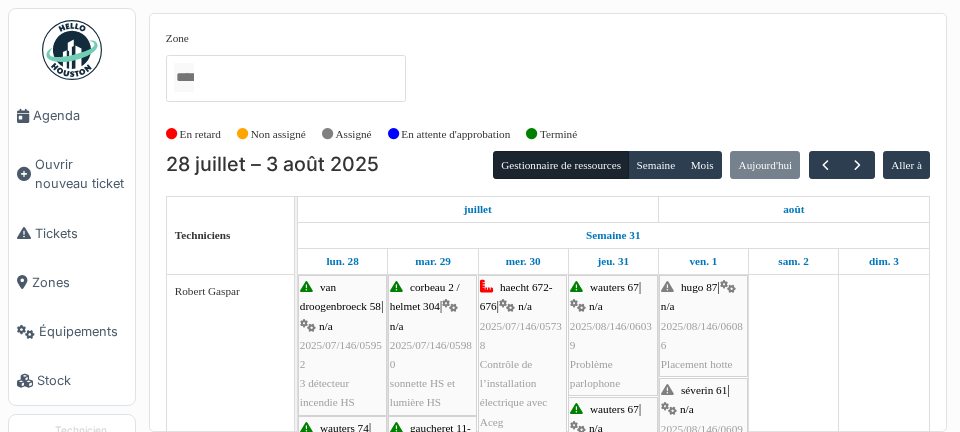 scroll, scrollTop: 34, scrollLeft: 0, axis: vertical 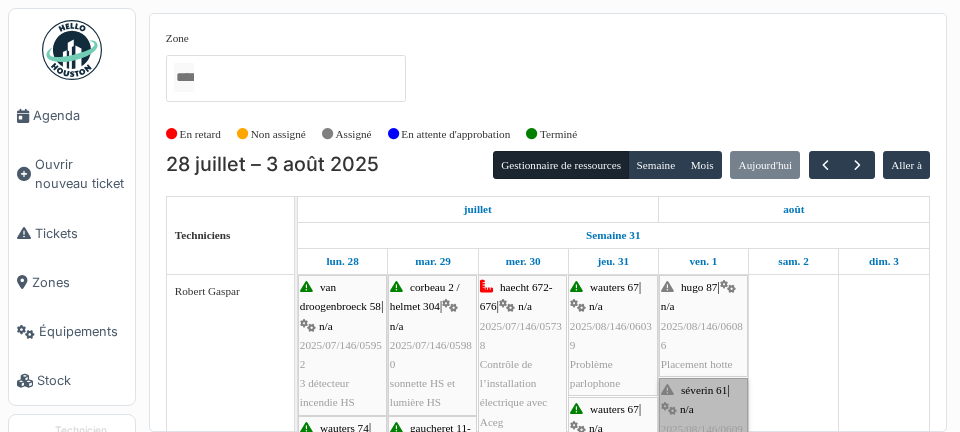 click at bounding box center (0, 0) 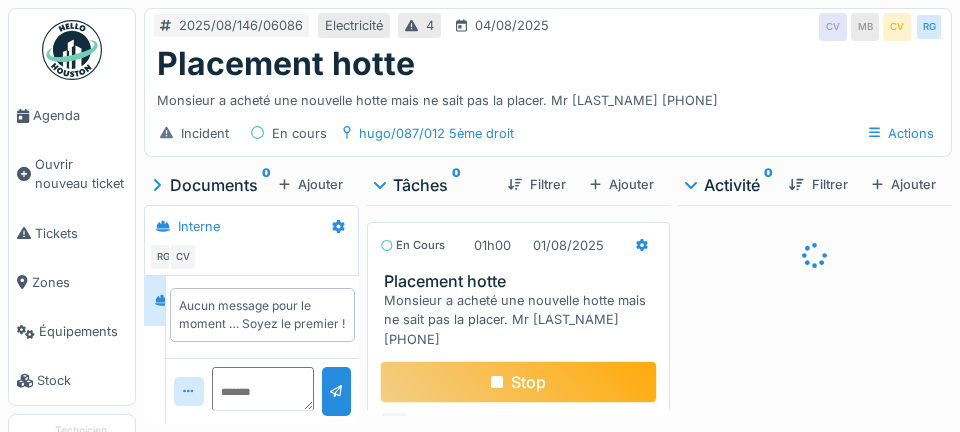 scroll, scrollTop: 0, scrollLeft: 0, axis: both 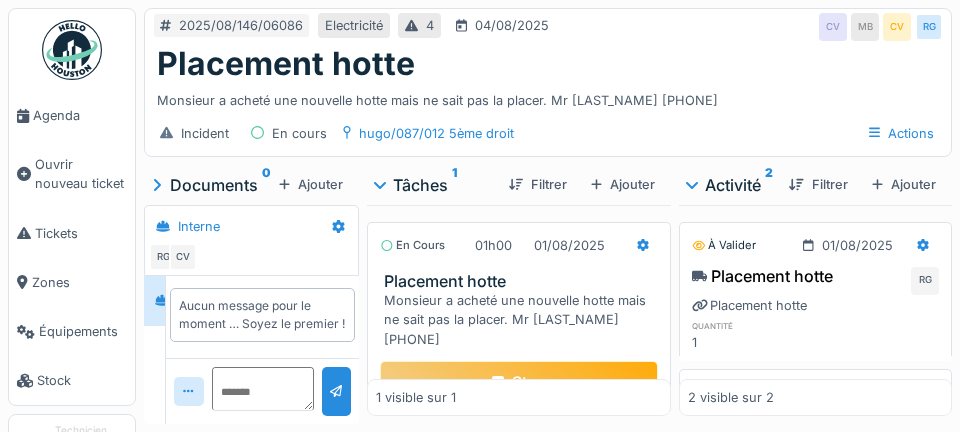 click on "Ajouter" at bounding box center [311, 184] 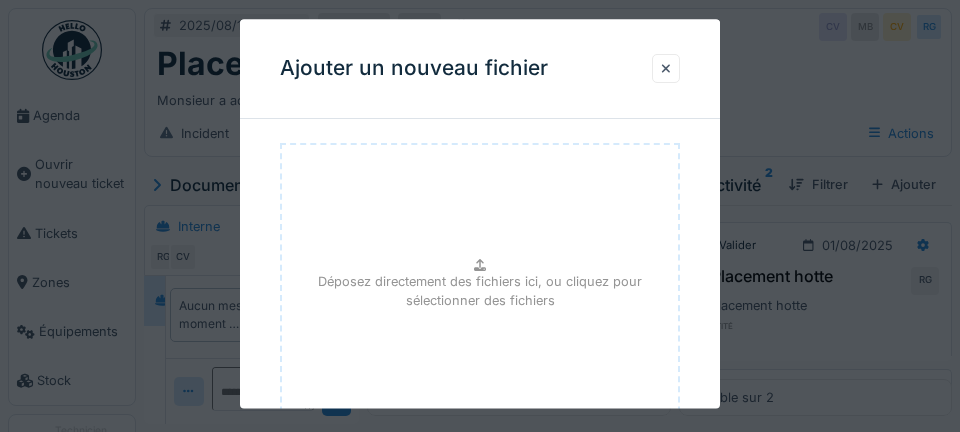 click on "Déposez directement des fichiers ici, ou cliquez pour sélectionner des fichiers" at bounding box center [480, 292] 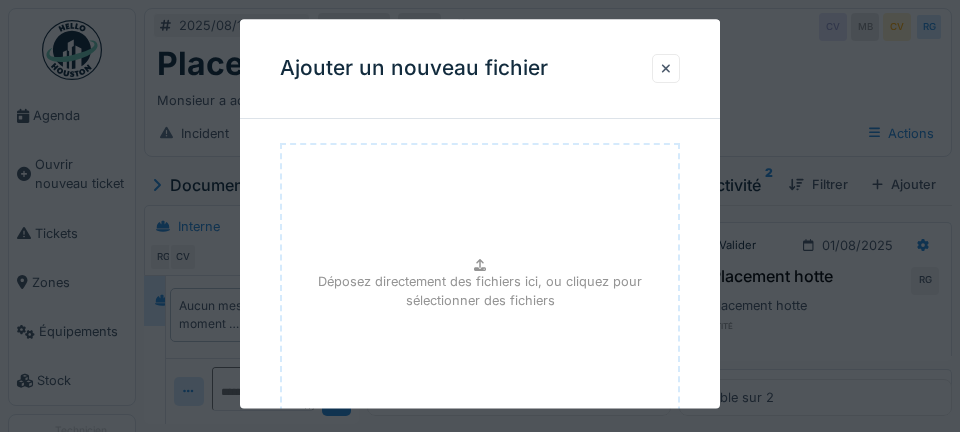 type on "**********" 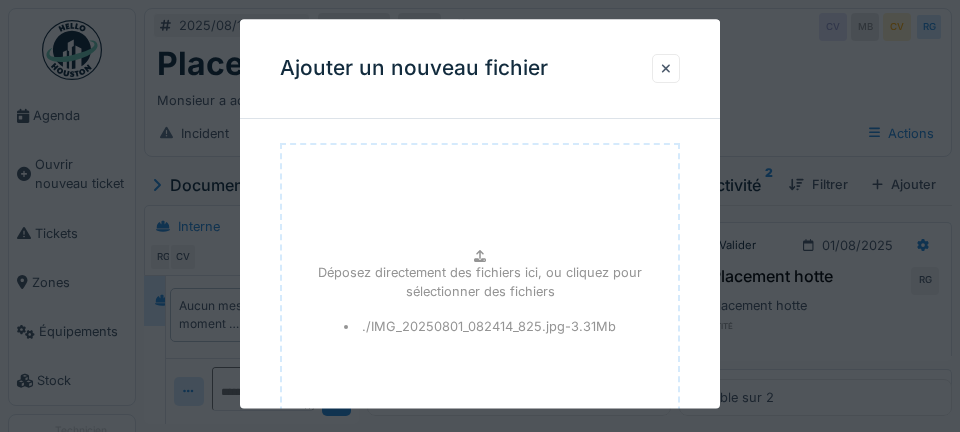 click on "./IMG_20250801_082414_825.jpg  -  3.31  Mb" at bounding box center [480, 326] 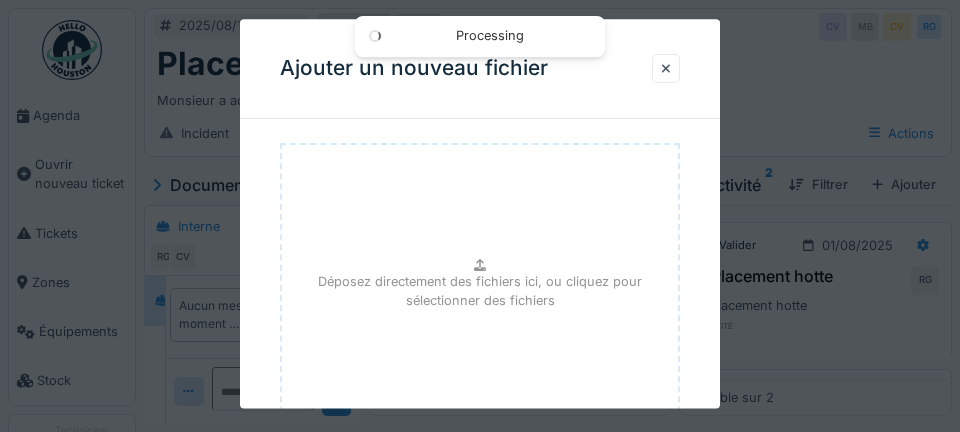 type 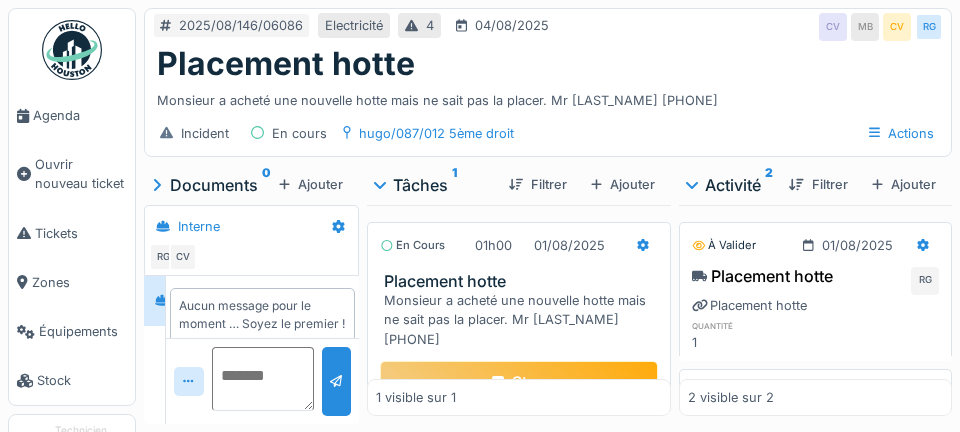 click at bounding box center (263, 379) 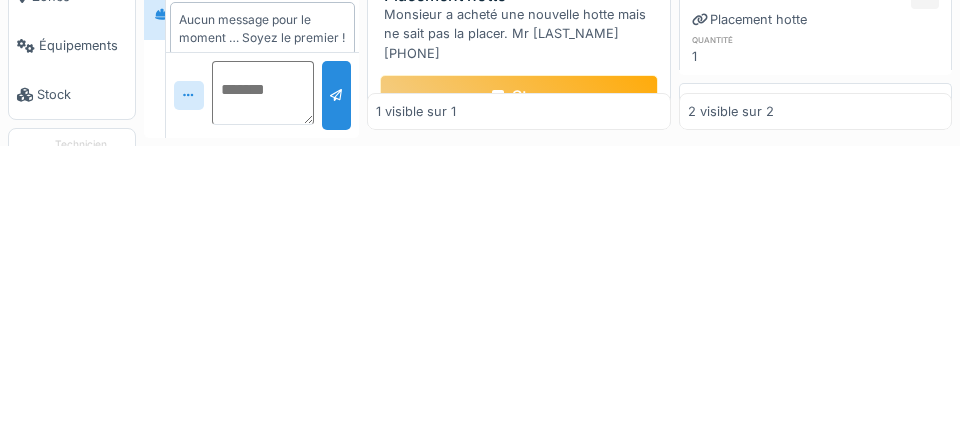 scroll, scrollTop: 96, scrollLeft: 0, axis: vertical 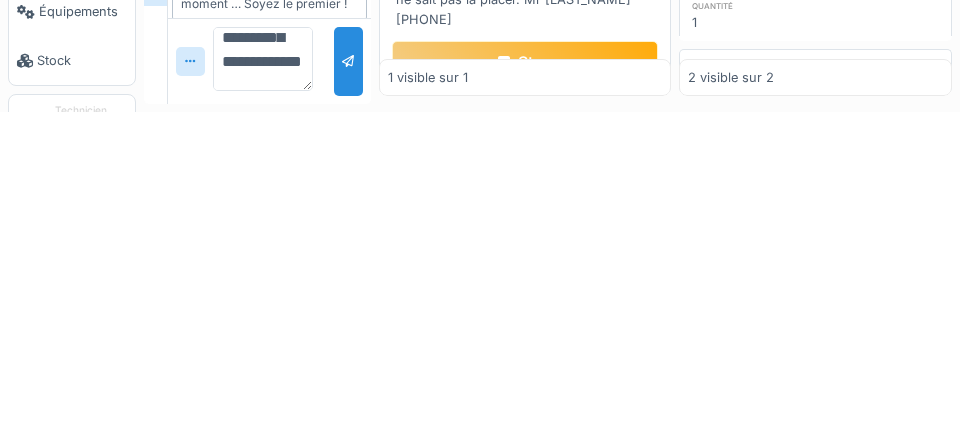 type on "**********" 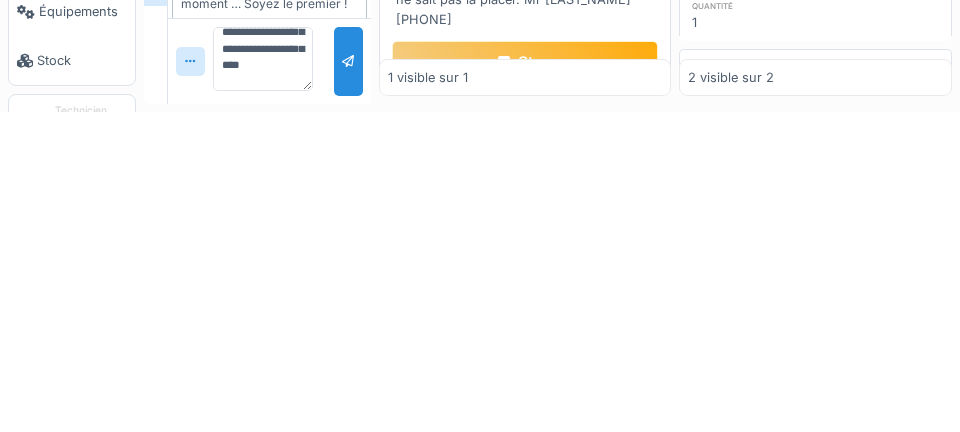 click at bounding box center (348, 381) 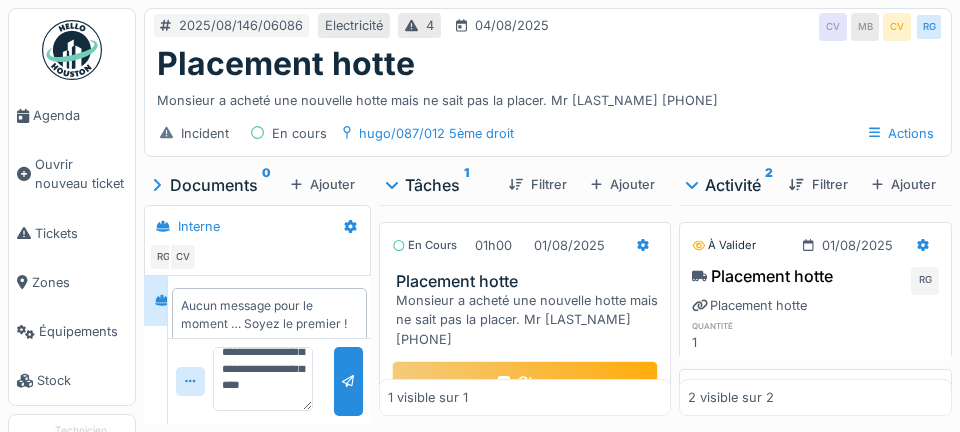 scroll, scrollTop: 0, scrollLeft: 0, axis: both 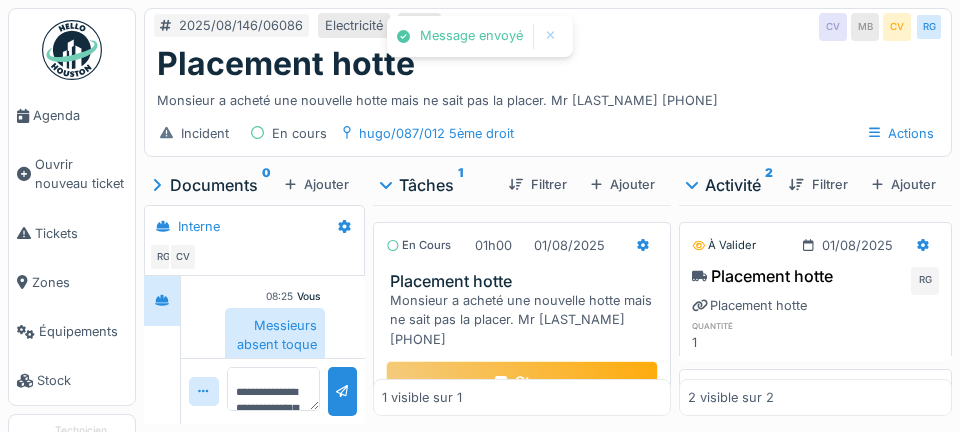 click on "Stop" at bounding box center (522, 382) 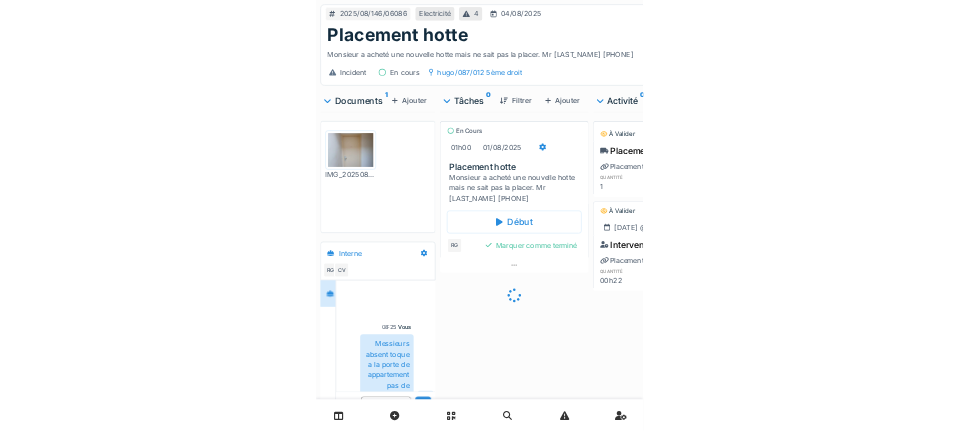 scroll, scrollTop: 38, scrollLeft: 0, axis: vertical 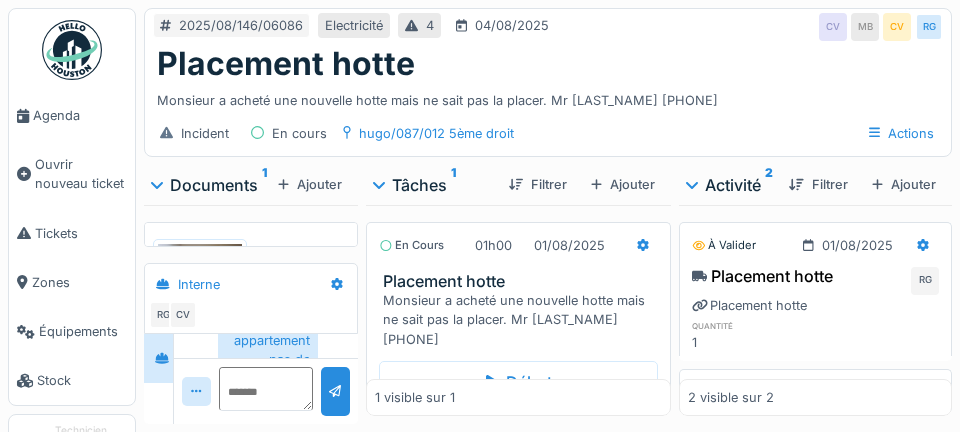 click on "Début" at bounding box center (518, 382) 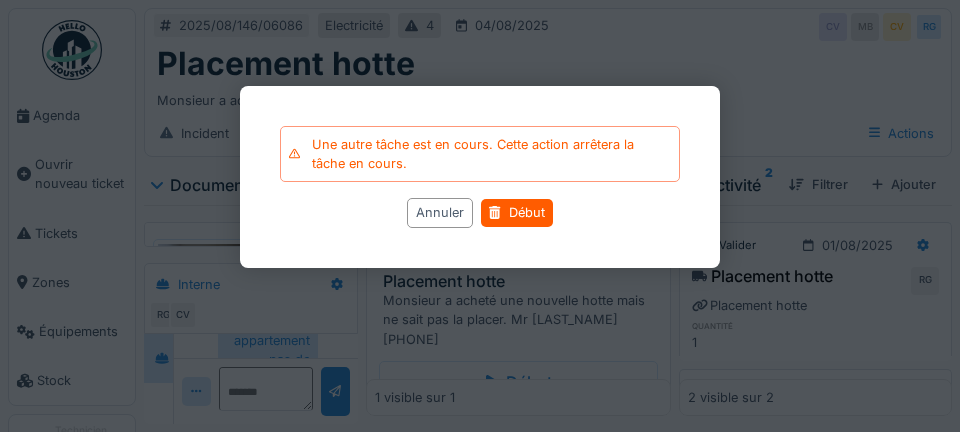 scroll, scrollTop: 4, scrollLeft: 0, axis: vertical 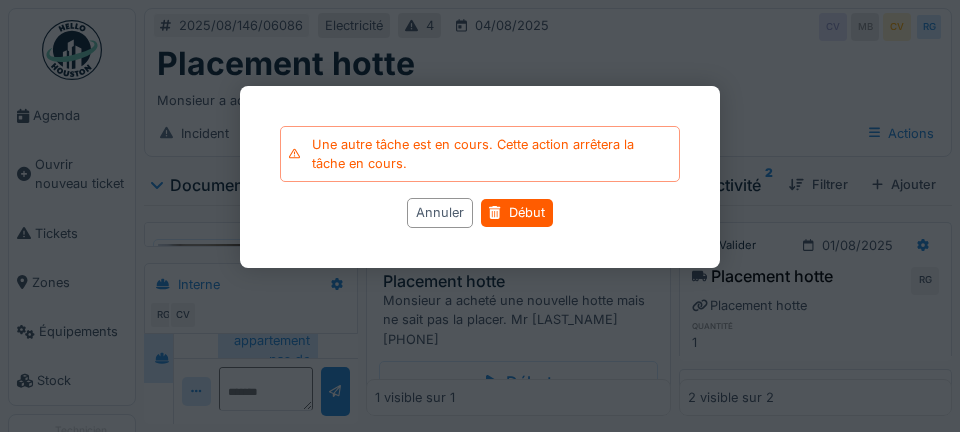 click at bounding box center (480, 216) 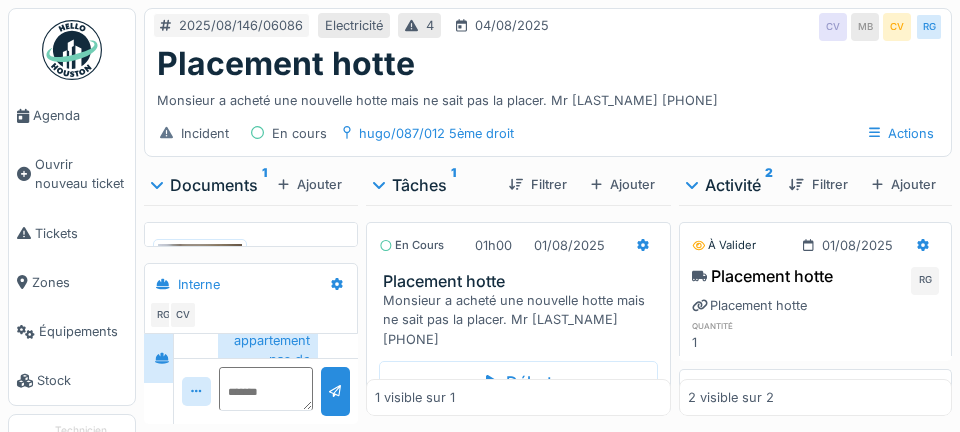click on "Début" at bounding box center [518, 382] 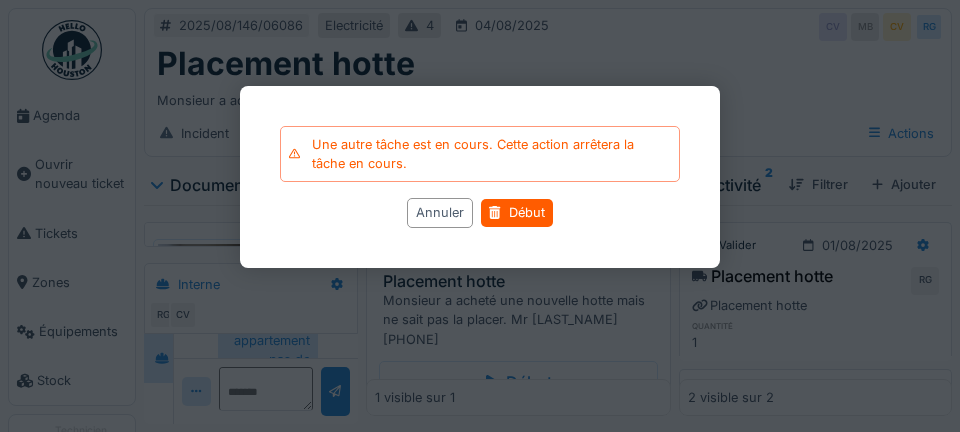 click on "Début" at bounding box center (516, 213) 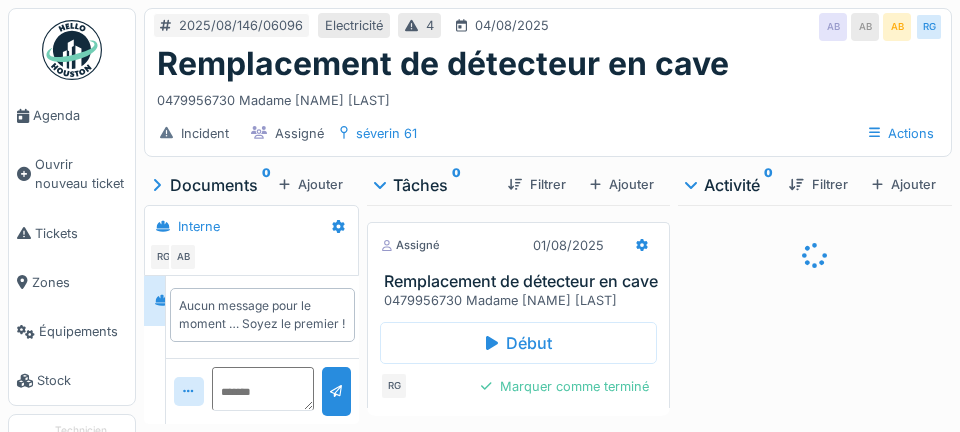 scroll, scrollTop: 0, scrollLeft: 0, axis: both 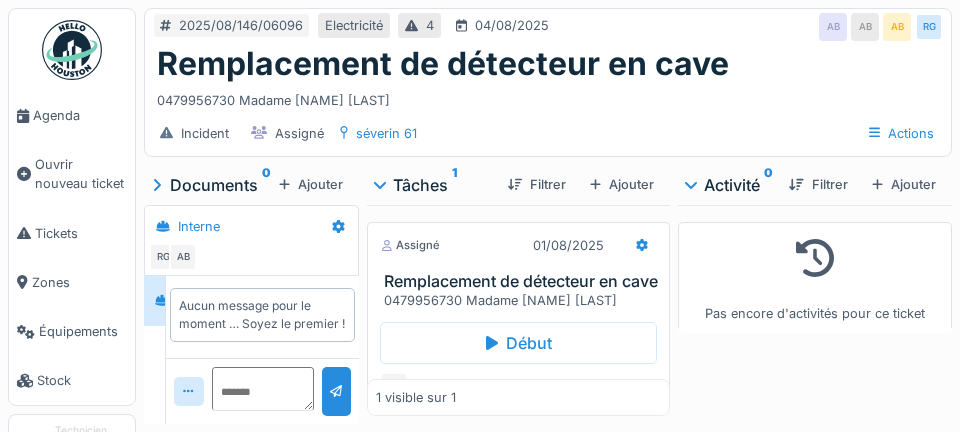 click on "Agenda" at bounding box center (72, 115) 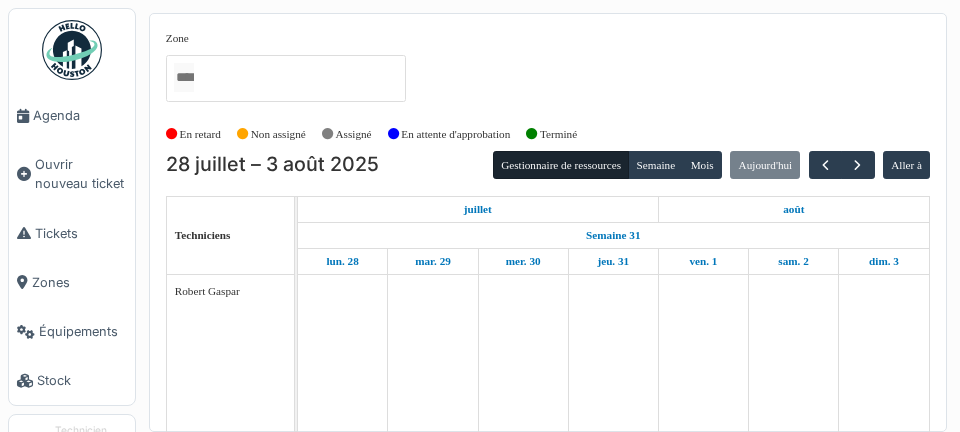 scroll, scrollTop: 0, scrollLeft: 0, axis: both 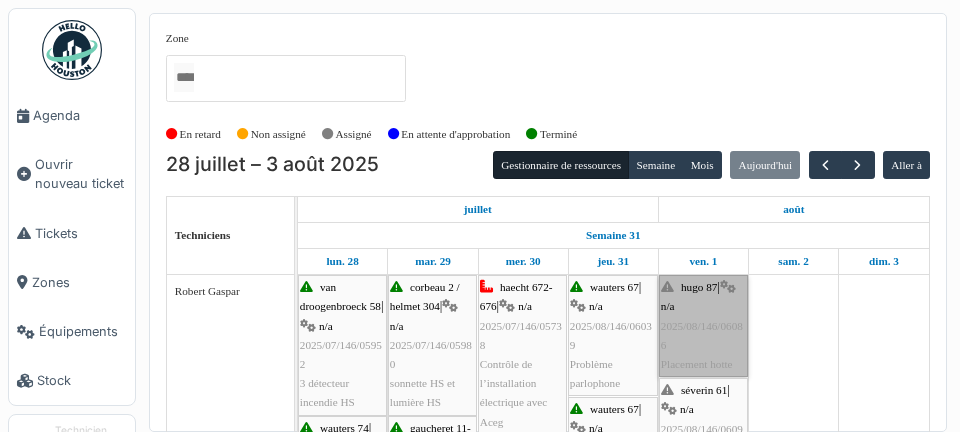 click on "[FIRST] 87
|     n/a
2025/08/146/06086
Placement hotte" at bounding box center [703, 326] 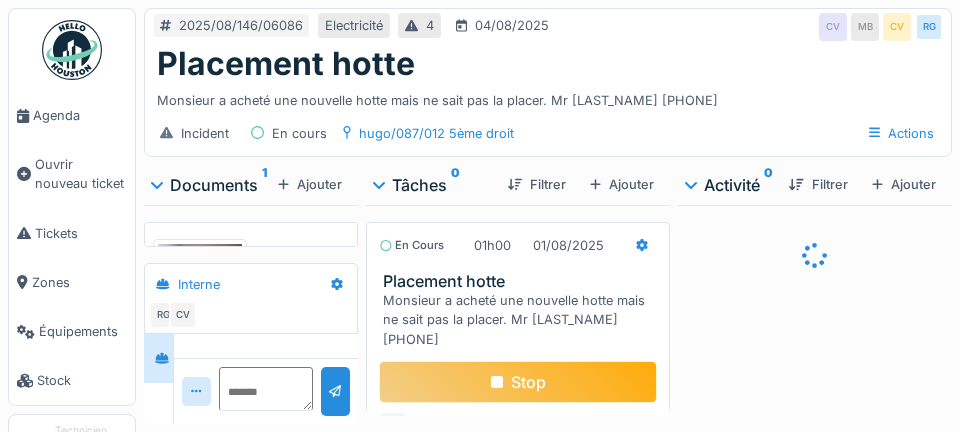 scroll, scrollTop: 0, scrollLeft: 0, axis: both 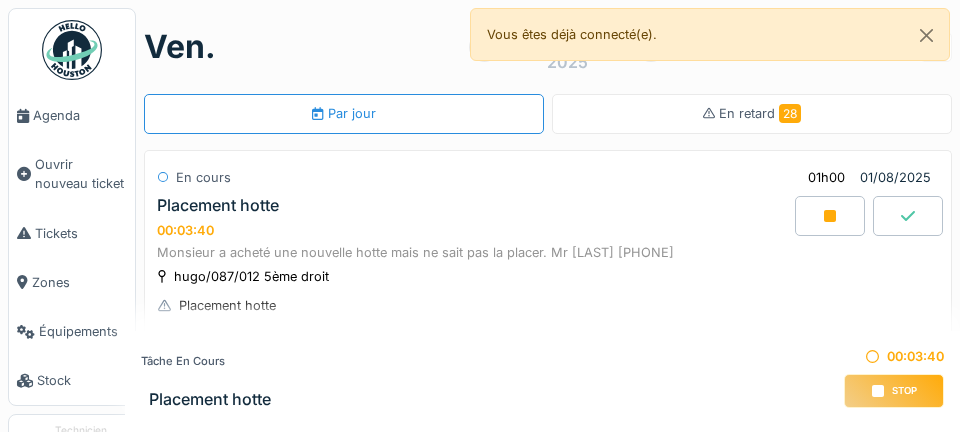 click on "Agenda" at bounding box center (80, 115) 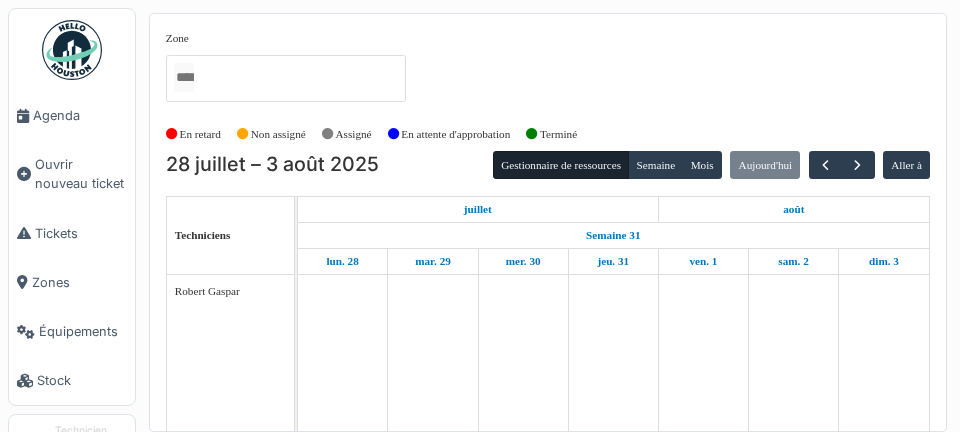 scroll, scrollTop: 0, scrollLeft: 0, axis: both 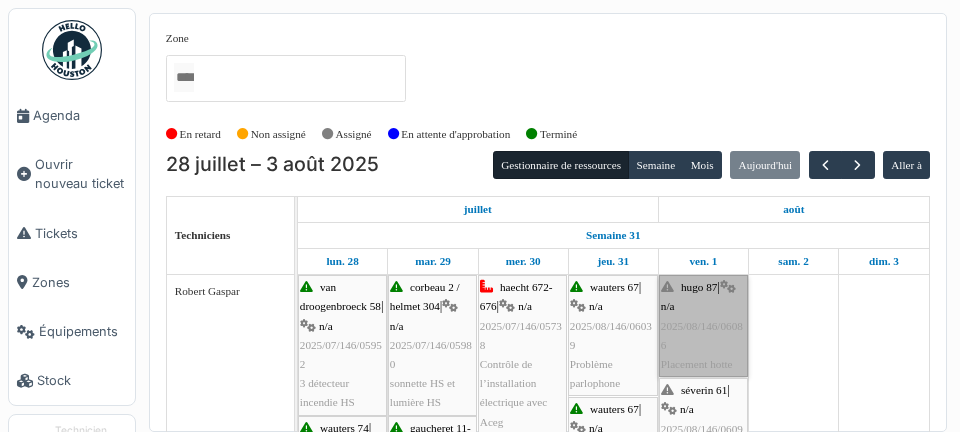 click on "[FIRST] 87
|     n/a
2025/08/146/06086
Placement hotte" at bounding box center (703, 326) 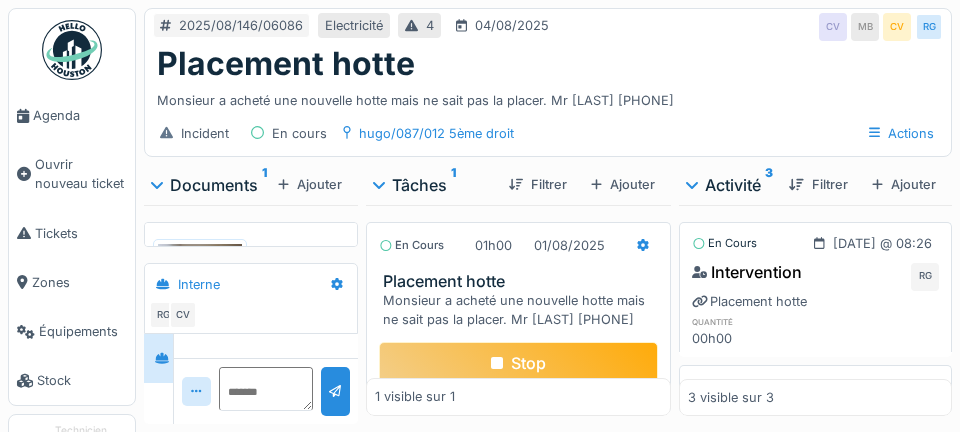 scroll, scrollTop: 0, scrollLeft: 0, axis: both 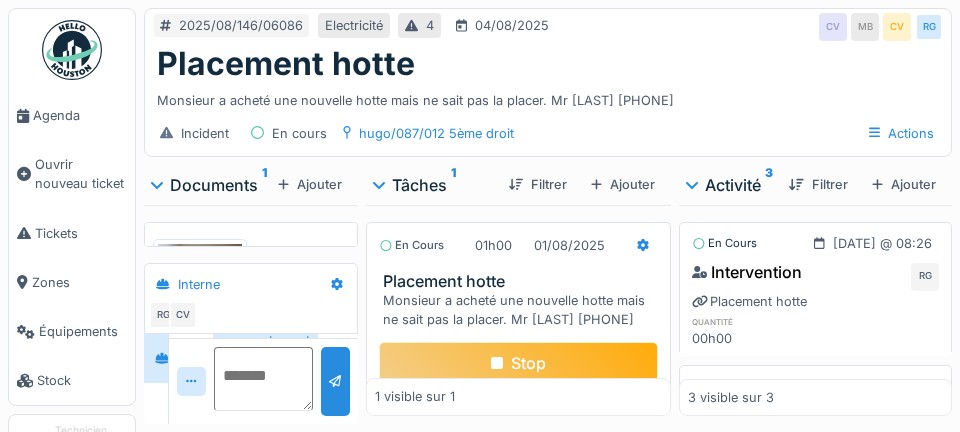 click at bounding box center [263, 379] 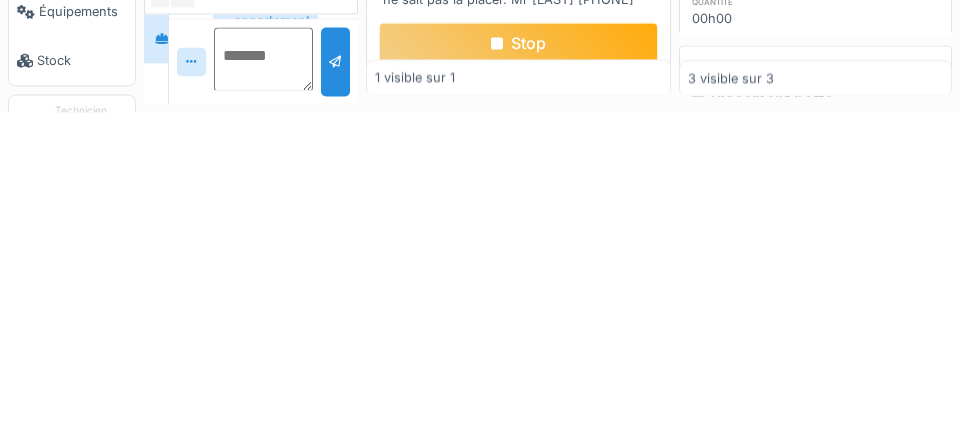 scroll, scrollTop: 96, scrollLeft: 0, axis: vertical 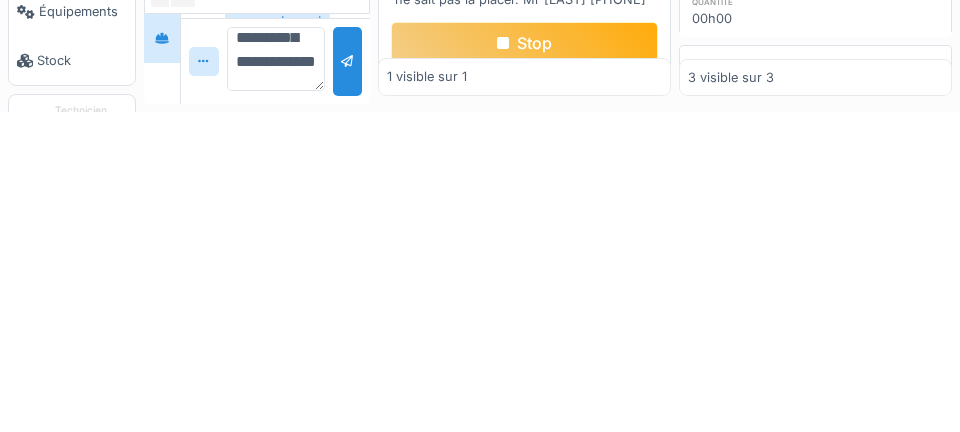 type on "**********" 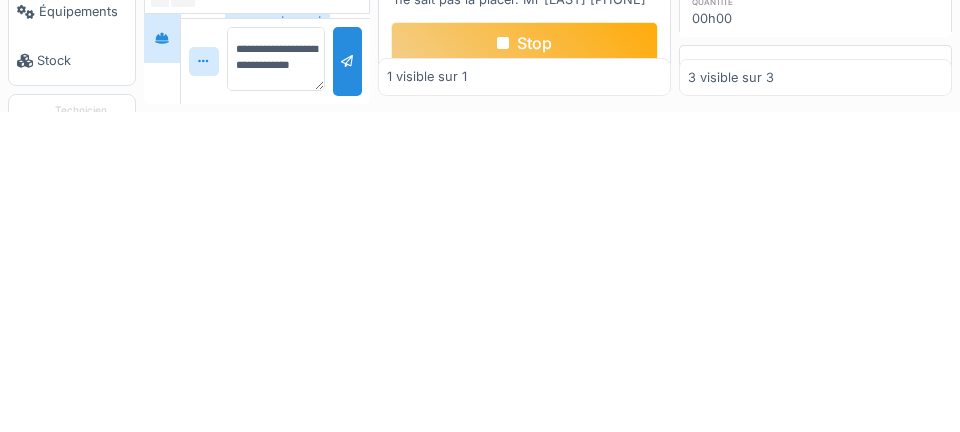click at bounding box center (347, 381) 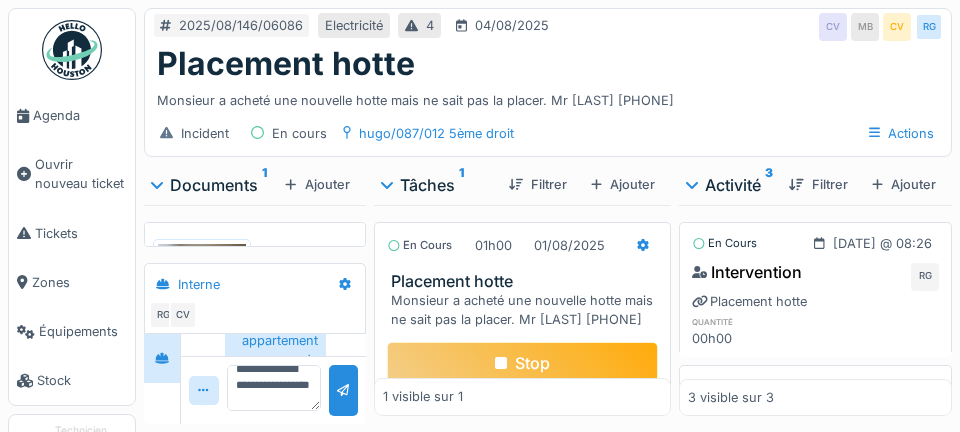 scroll, scrollTop: 0, scrollLeft: 0, axis: both 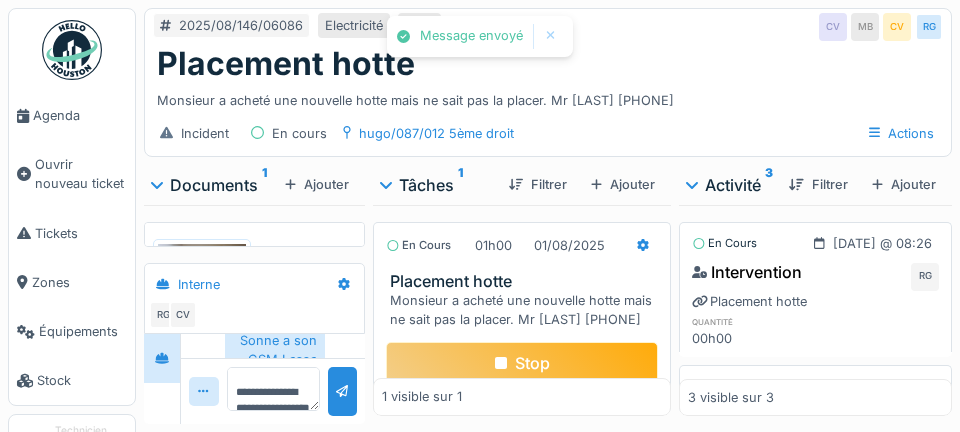 click on "Stop" at bounding box center (522, 363) 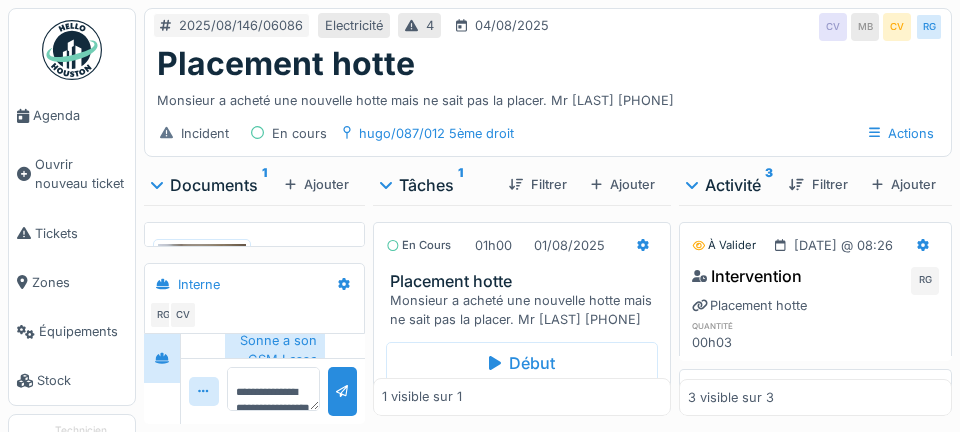 click on "**********" at bounding box center (548, 216) 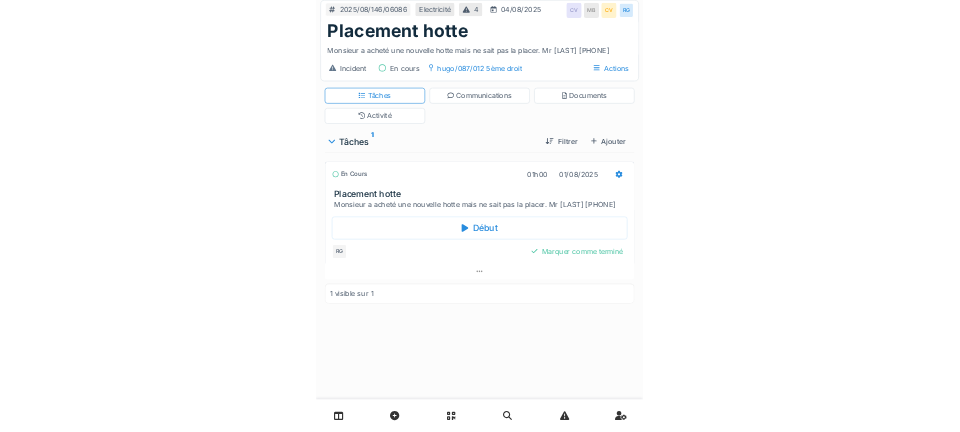 scroll, scrollTop: 38, scrollLeft: 0, axis: vertical 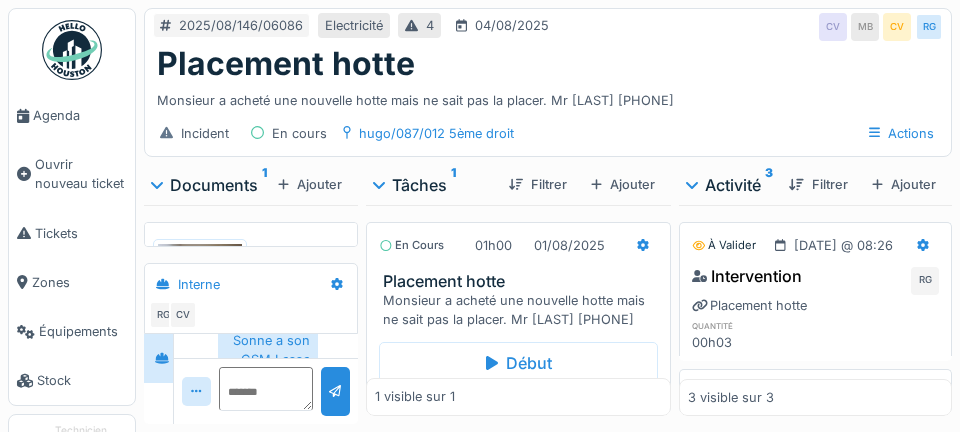click on "Agenda" at bounding box center (80, 115) 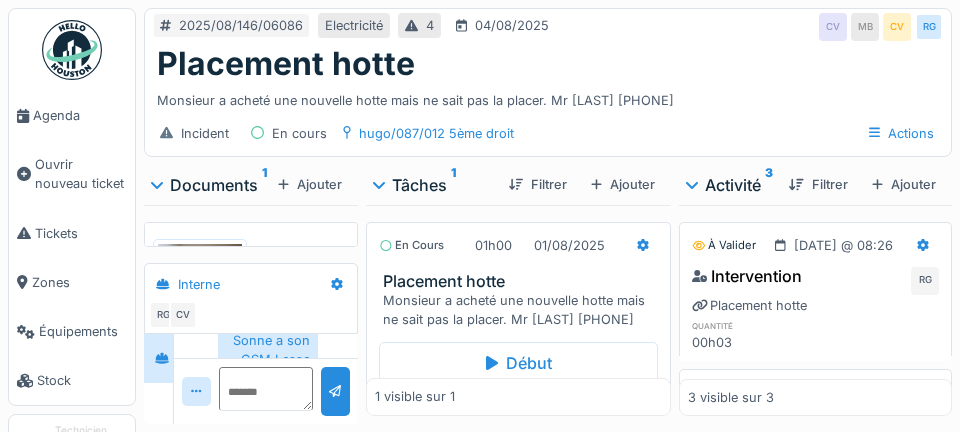 click on "Ouvrir nouveau ticket" 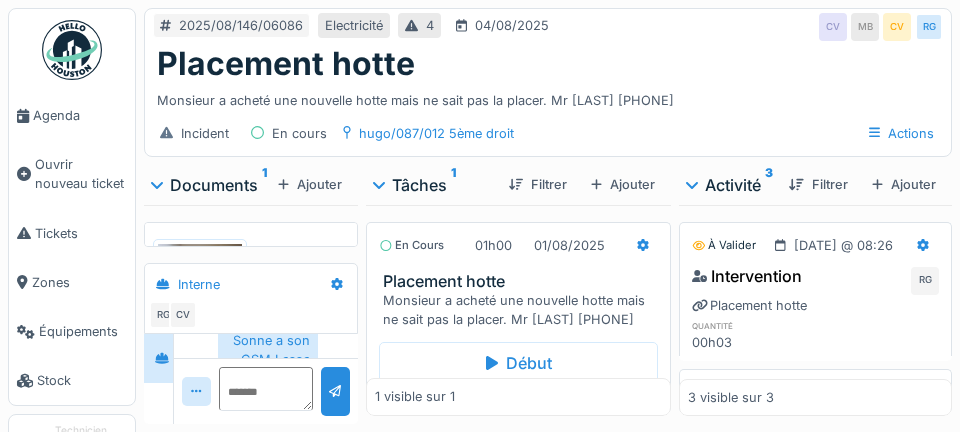 click on "Agenda" 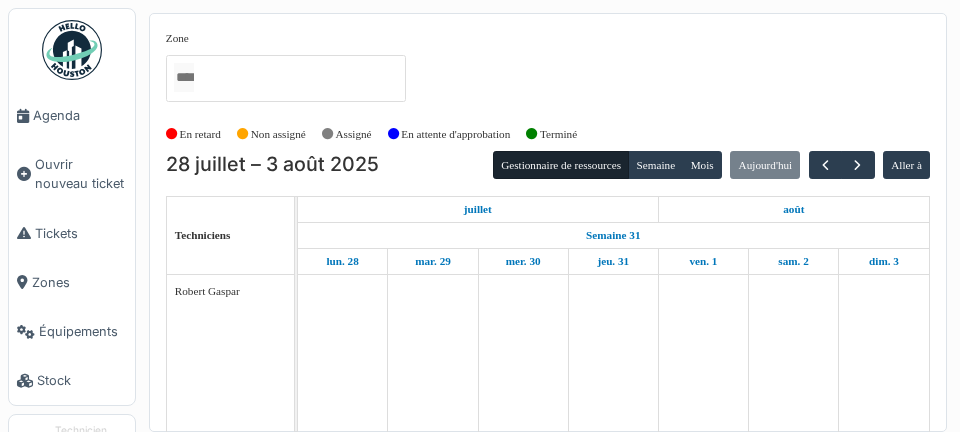 scroll, scrollTop: 0, scrollLeft: 0, axis: both 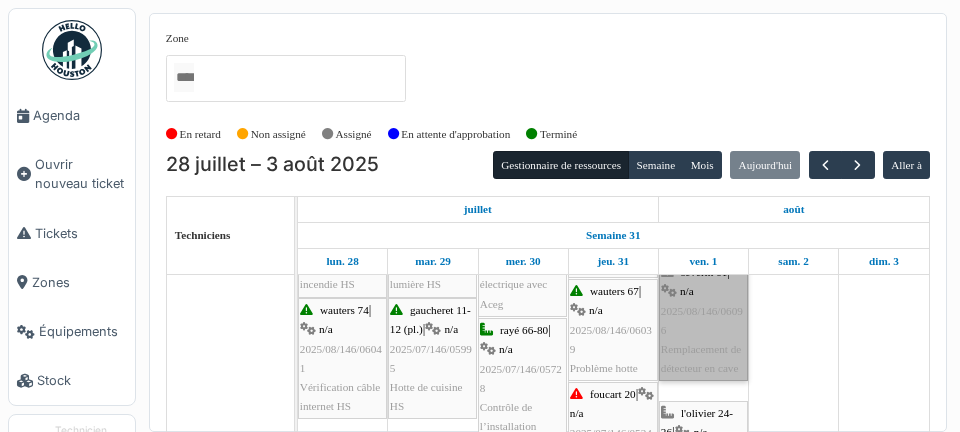 click on "séverin 61
|     n/a
2025/08/146/06096
Remplacement de détecteur en cave" at bounding box center [703, 320] 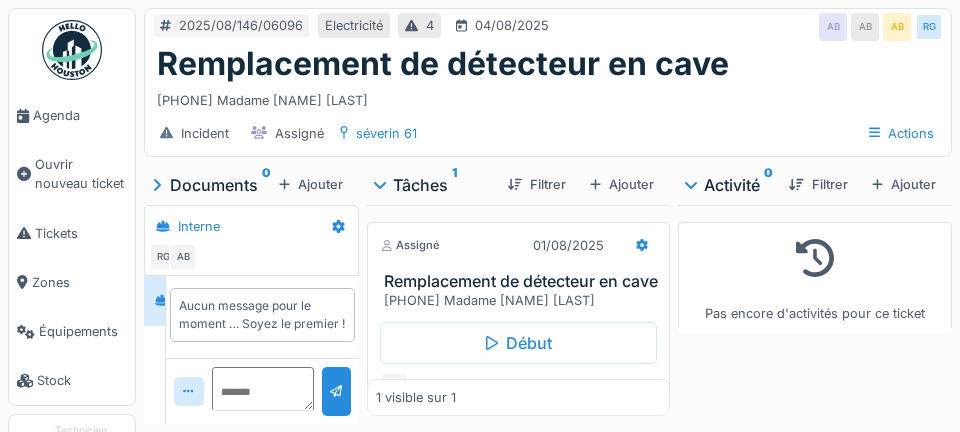 scroll, scrollTop: 0, scrollLeft: 0, axis: both 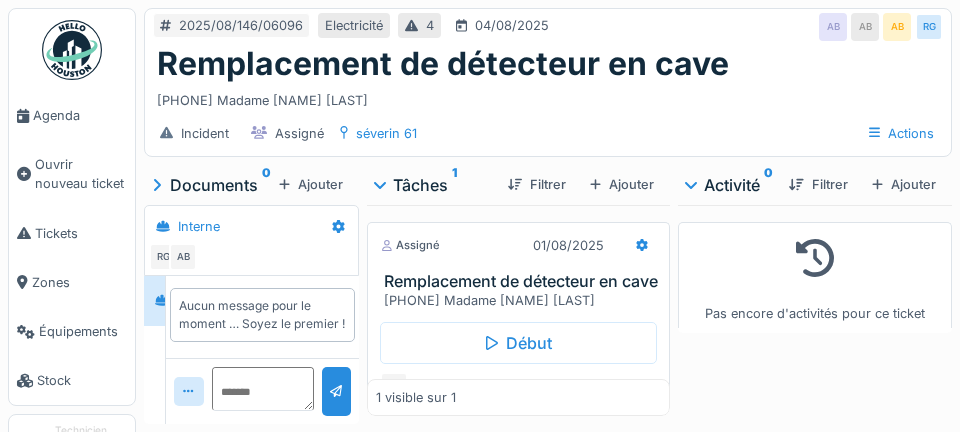 click on "Début" at bounding box center (518, 343) 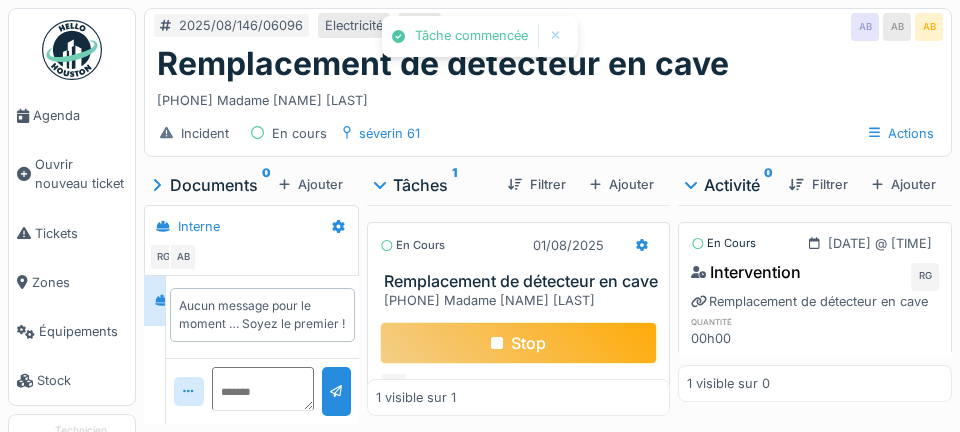 click 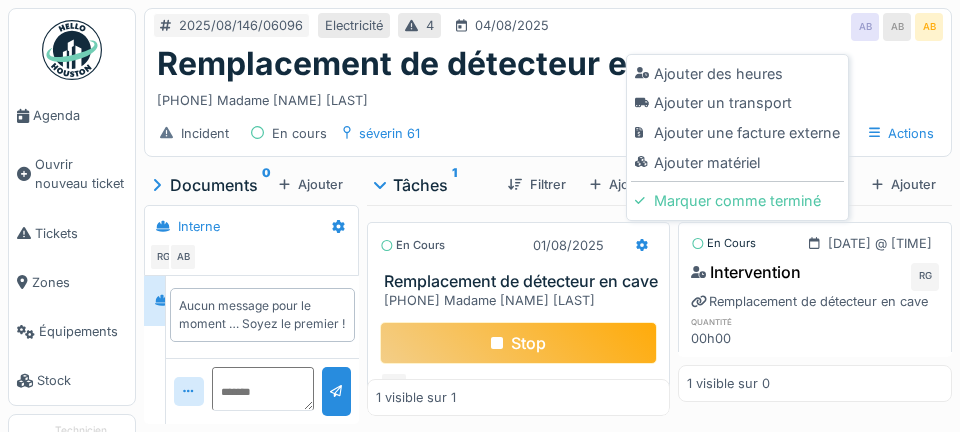 click on "Ajouter un transport" at bounding box center [737, 103] 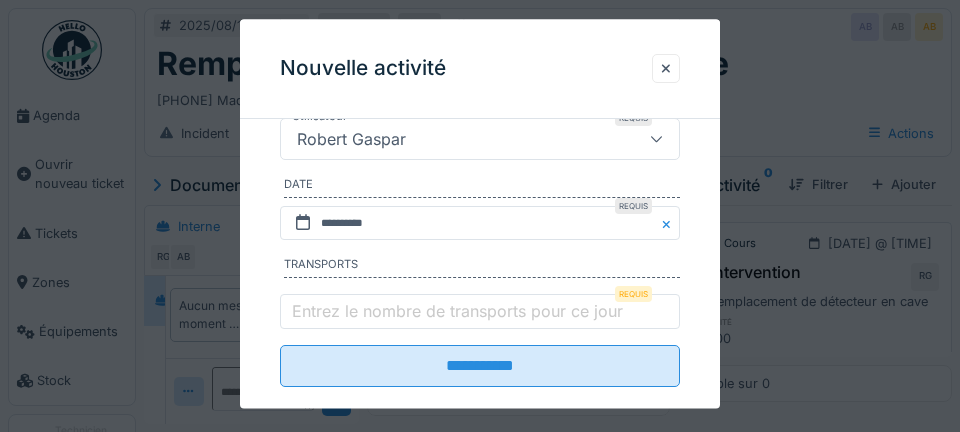 scroll, scrollTop: 379, scrollLeft: 0, axis: vertical 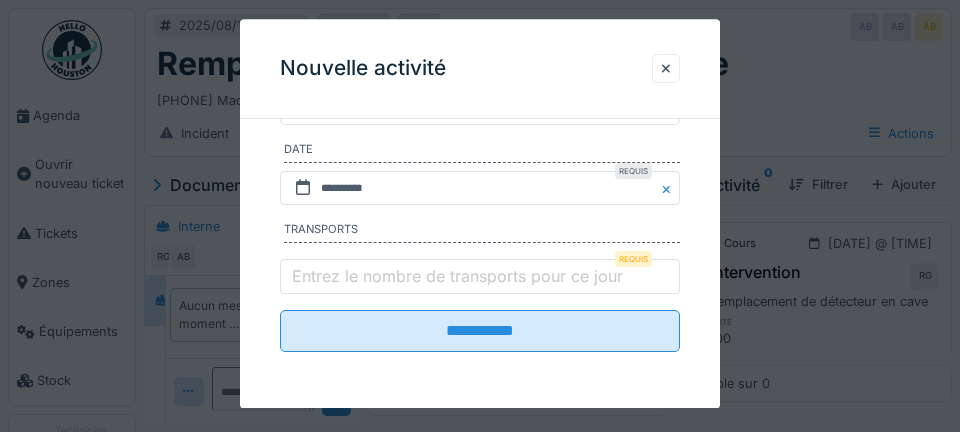 click on "Entrez le nombre de transports pour ce jour" at bounding box center (457, 276) 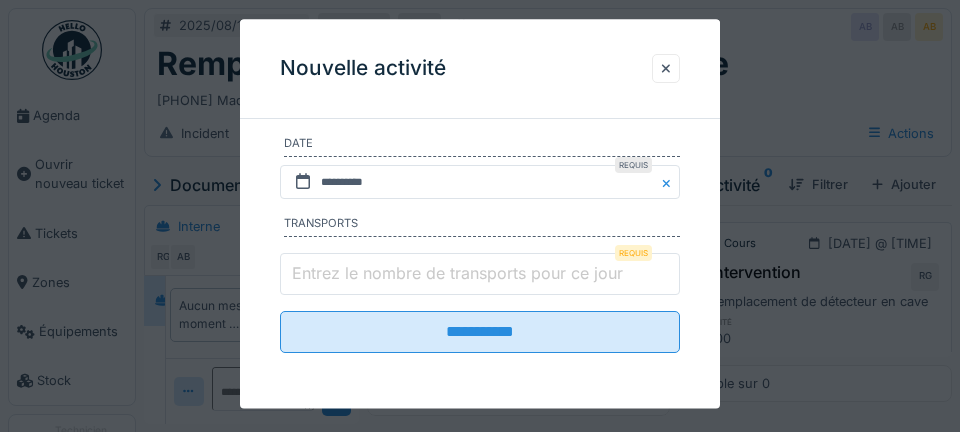 click on "Entrez le nombre de transports pour ce jour" at bounding box center [480, 275] 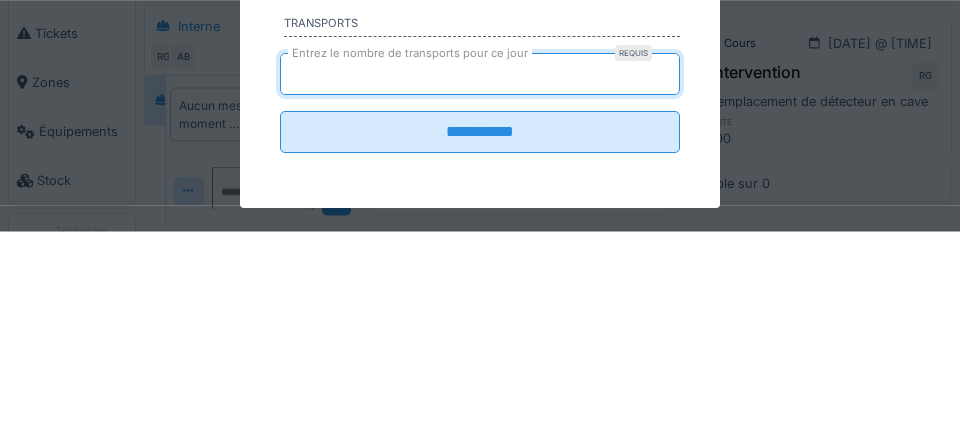 type on "*" 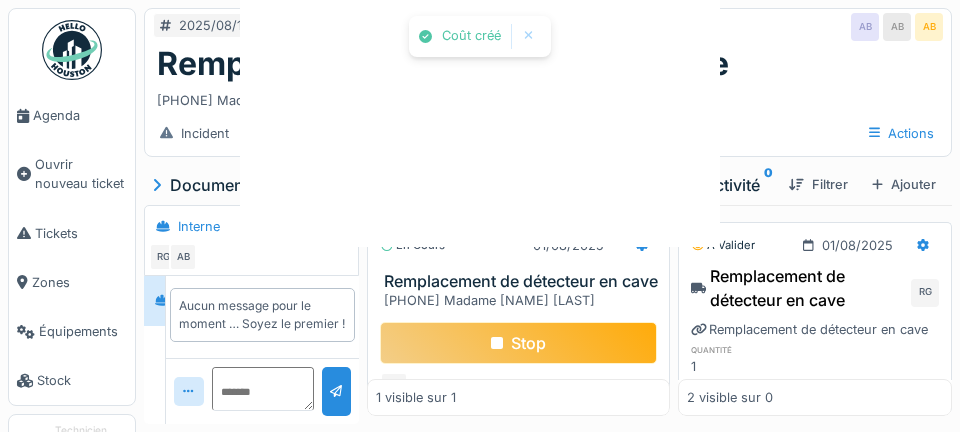 scroll, scrollTop: 0, scrollLeft: 0, axis: both 